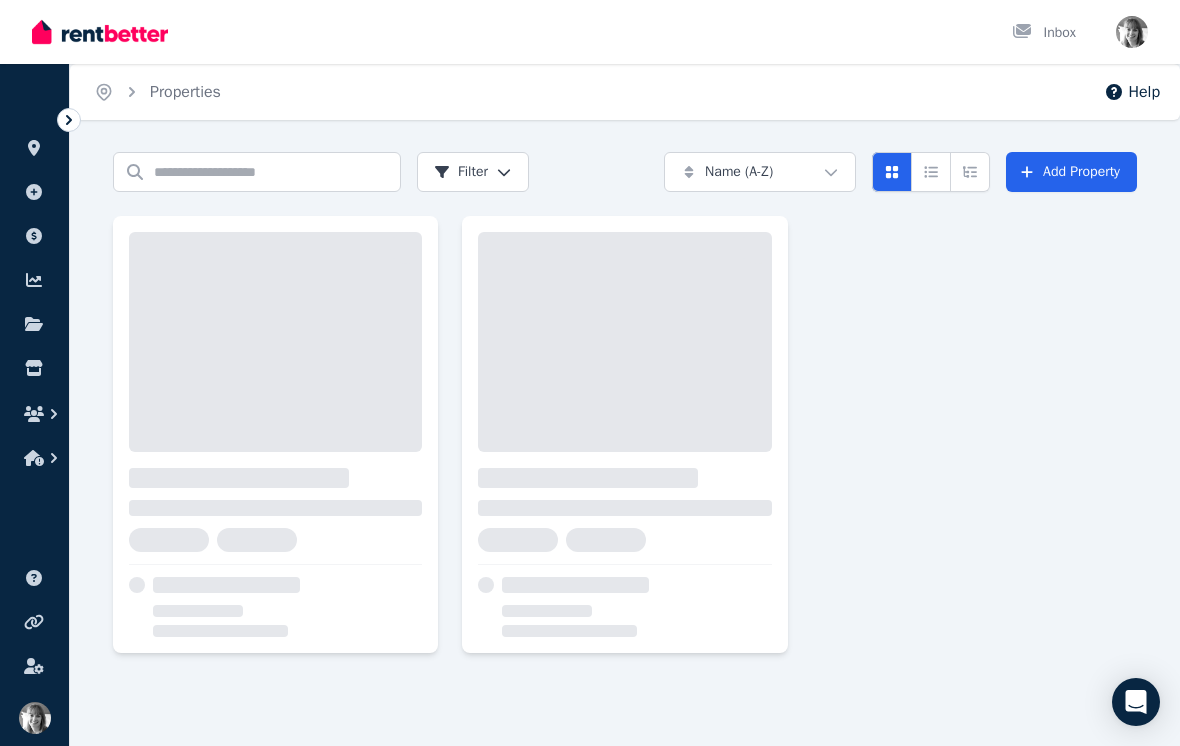 scroll, scrollTop: 0, scrollLeft: 0, axis: both 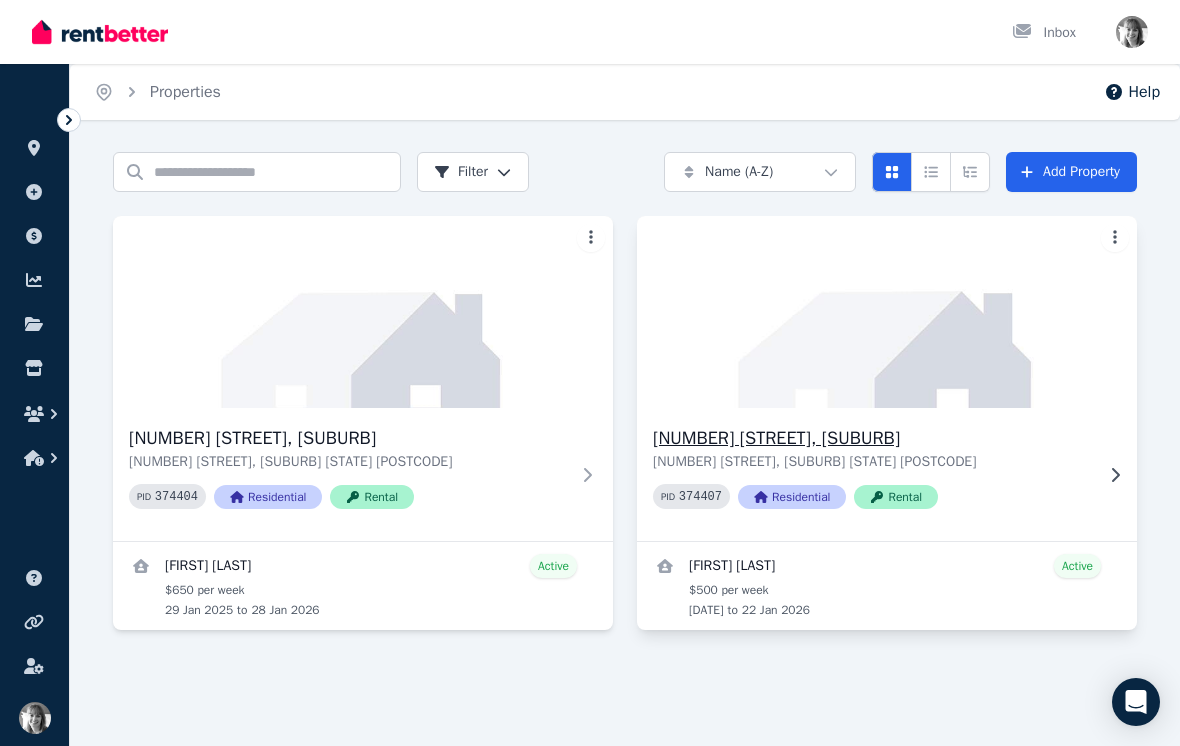 click on "[NUMBER] [STREET], [SUBURB]" at bounding box center (873, 438) 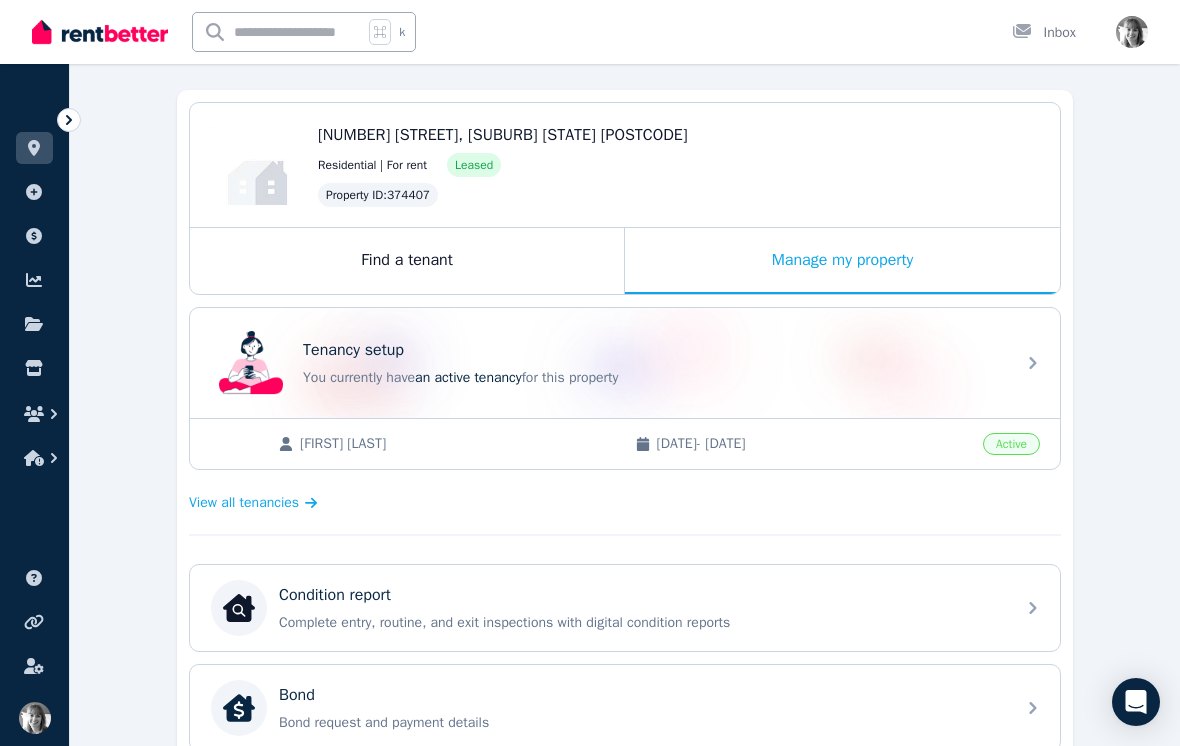 scroll, scrollTop: 168, scrollLeft: 0, axis: vertical 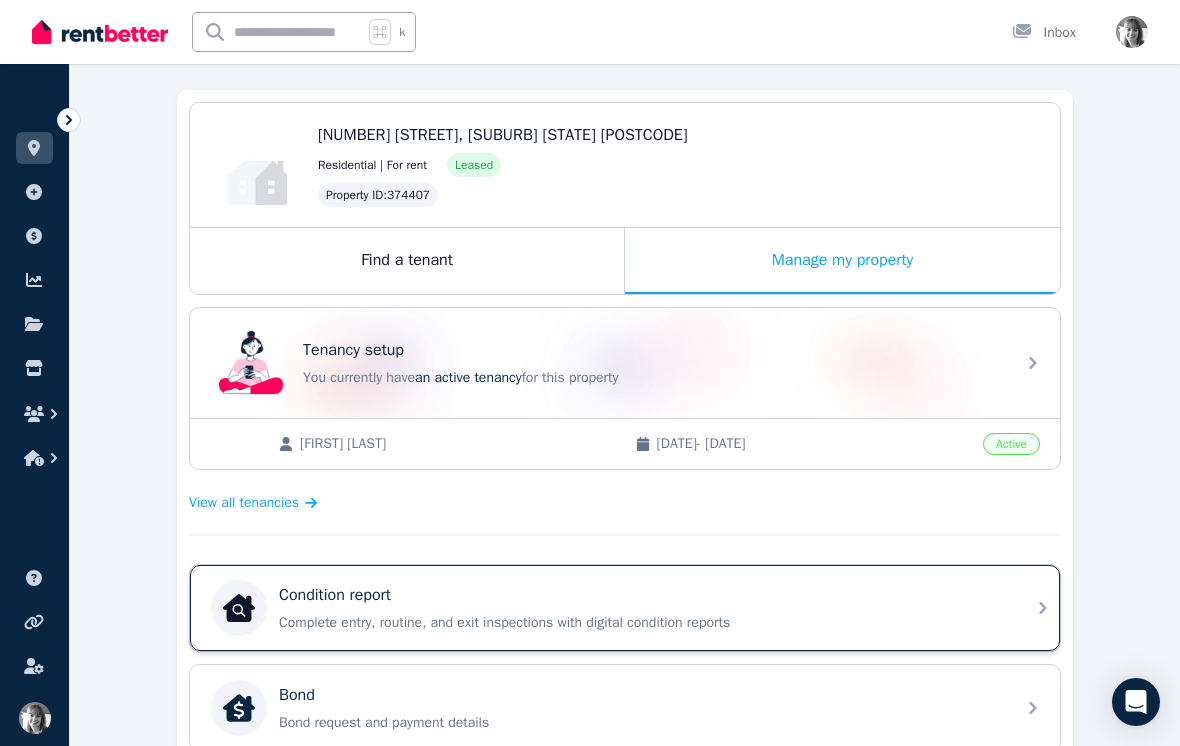 click on "Complete entry, routine, and exit inspections with digital condition reports" at bounding box center [641, 623] 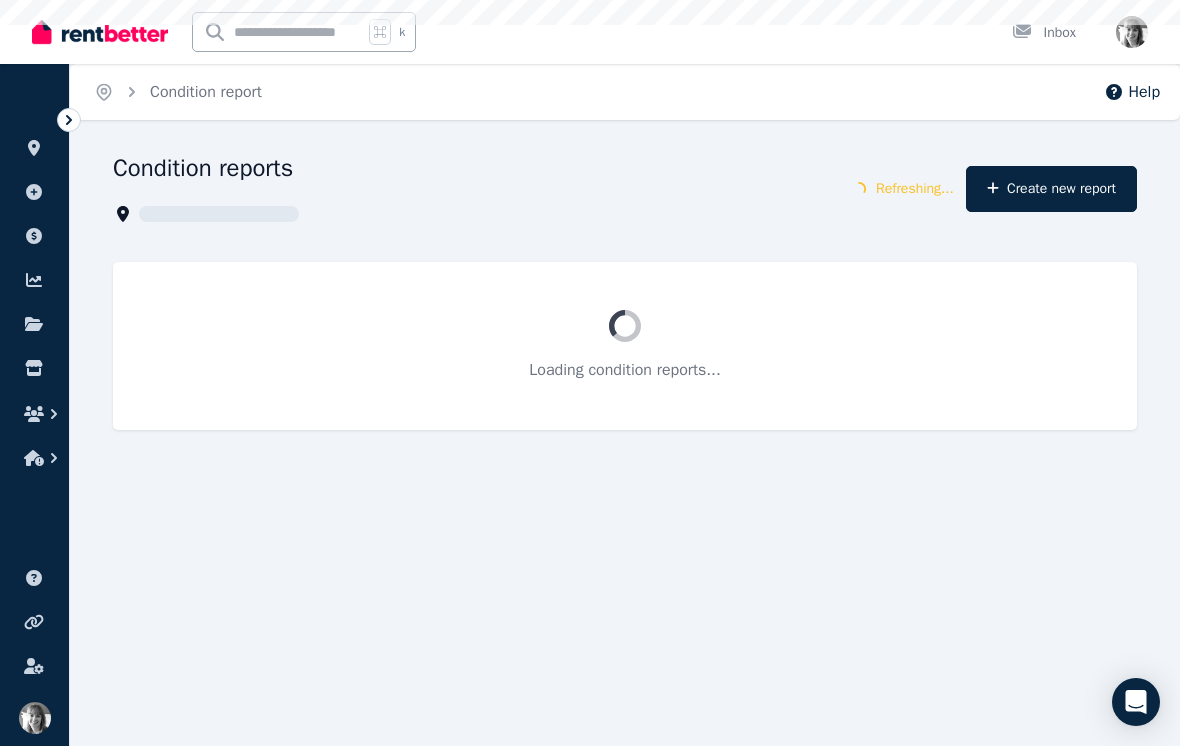 scroll, scrollTop: 0, scrollLeft: 0, axis: both 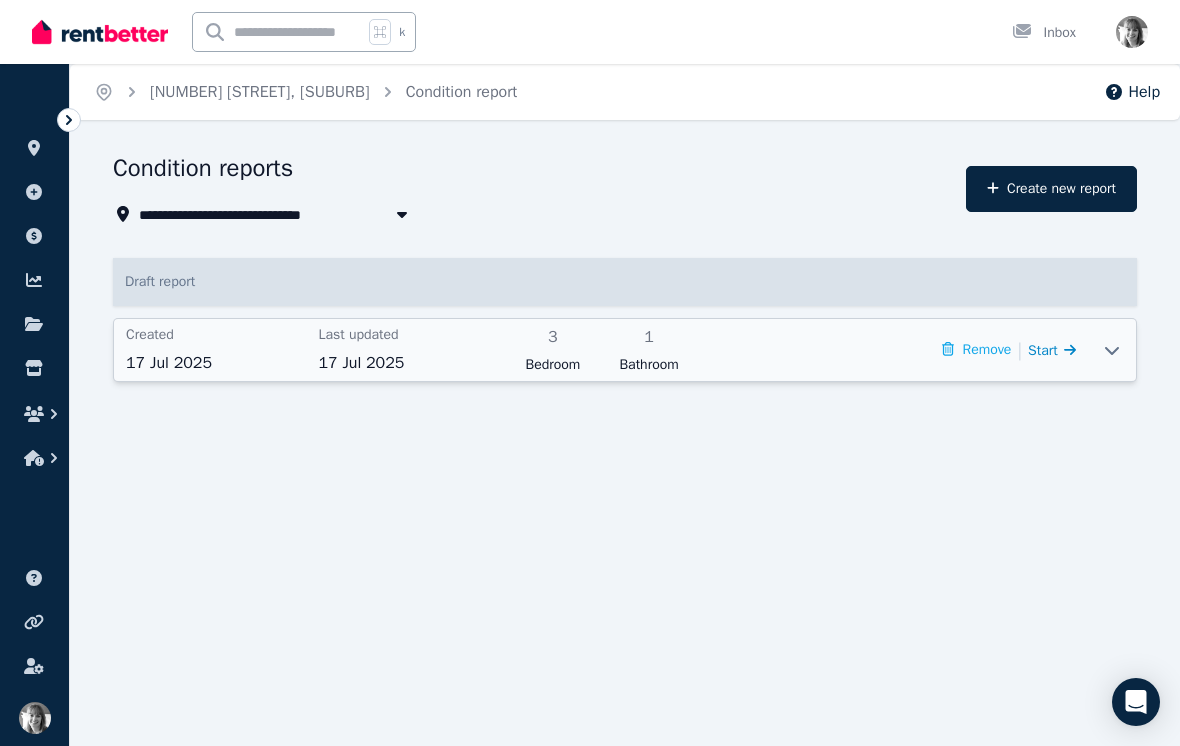click on "Start" at bounding box center (1043, 350) 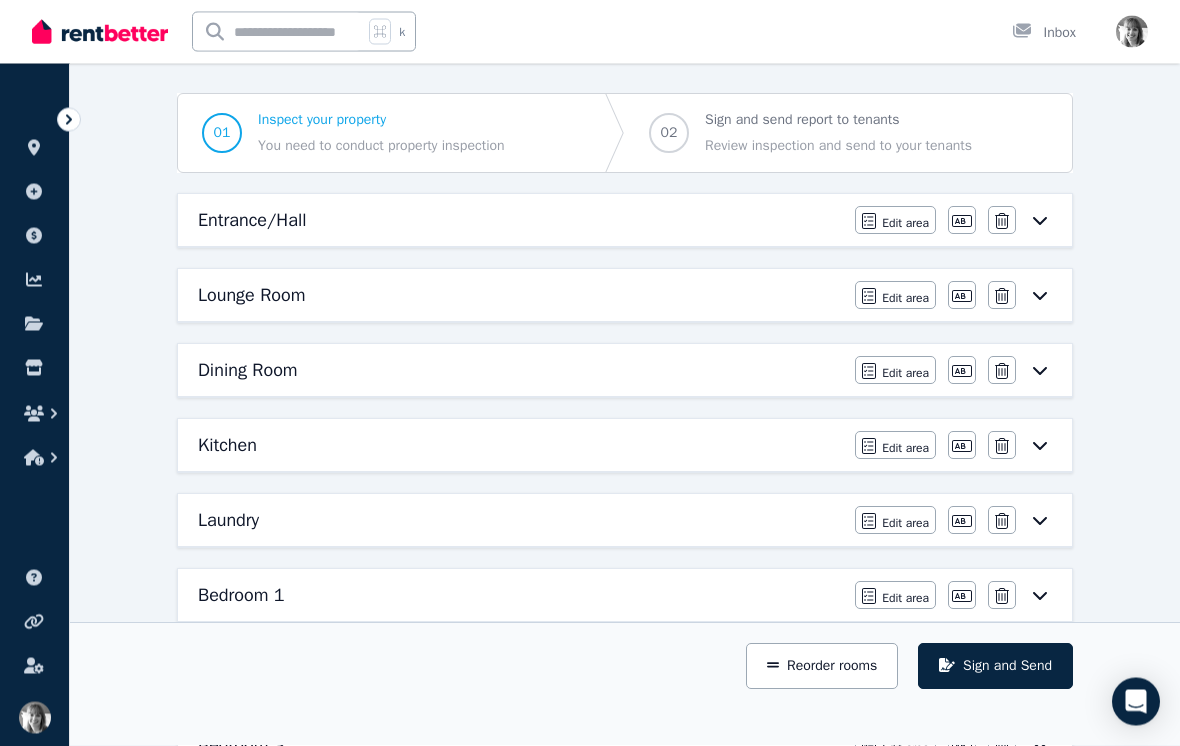 scroll, scrollTop: 0, scrollLeft: 0, axis: both 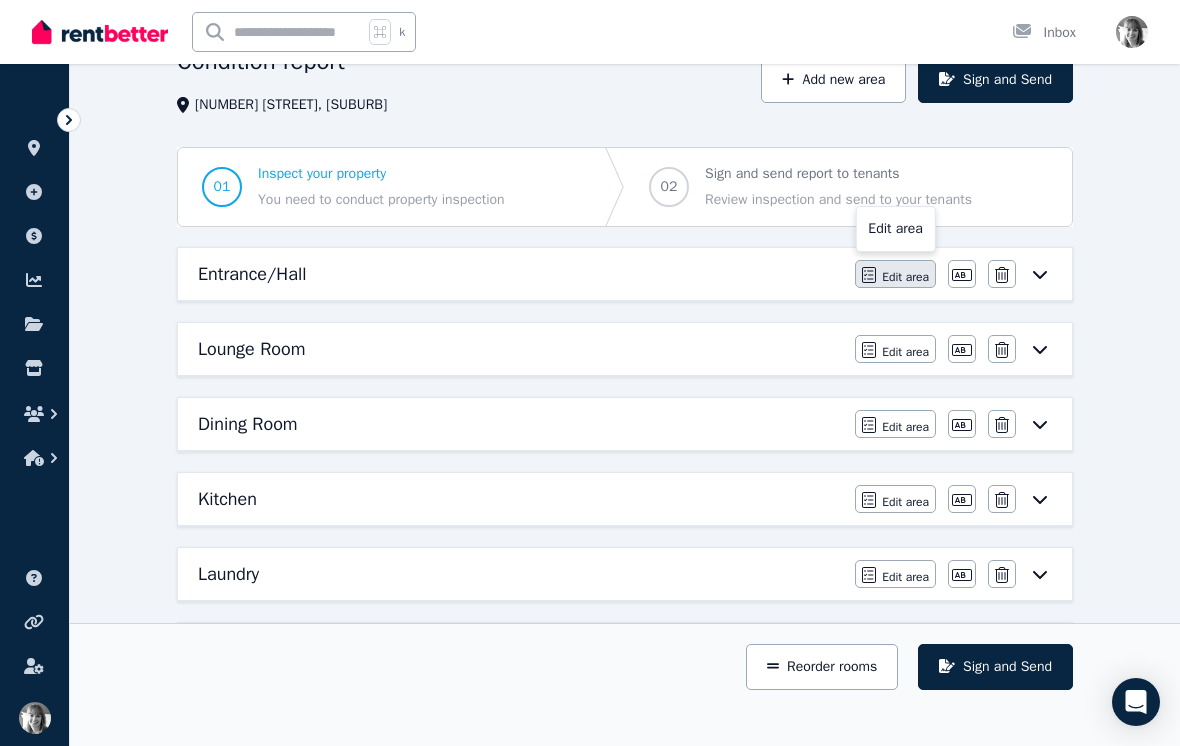 click on "Edit area" at bounding box center [905, 277] 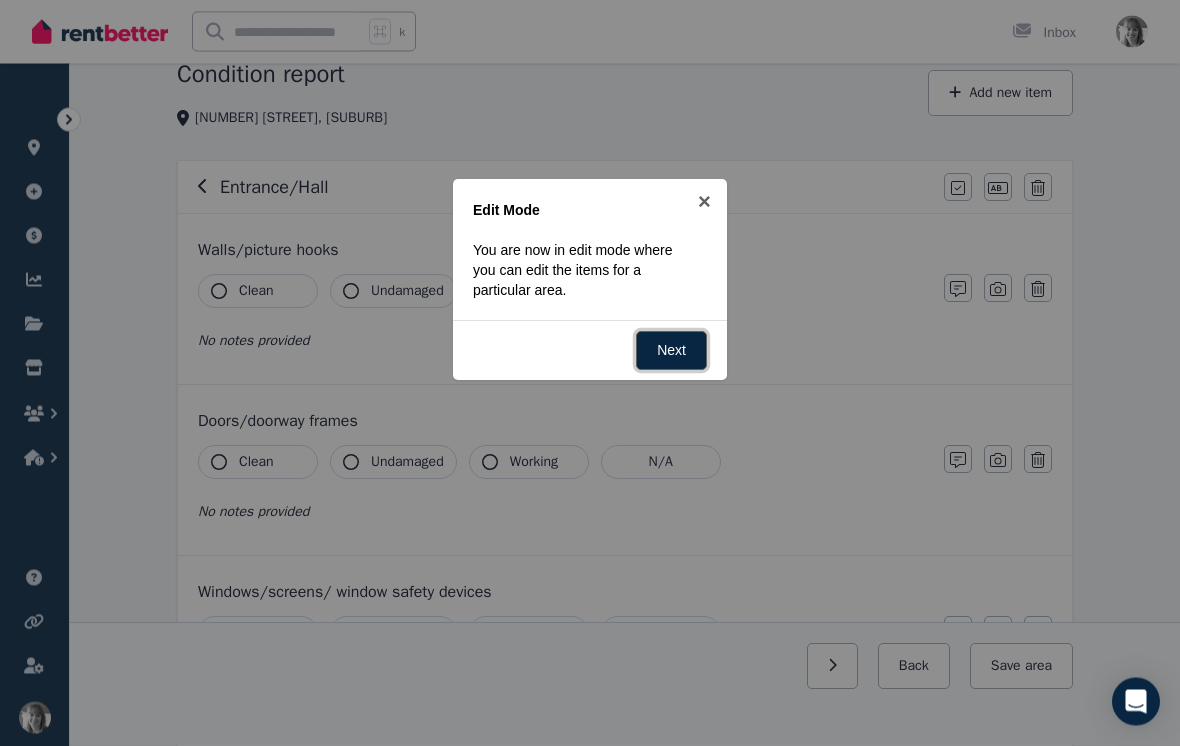 scroll, scrollTop: 0, scrollLeft: 0, axis: both 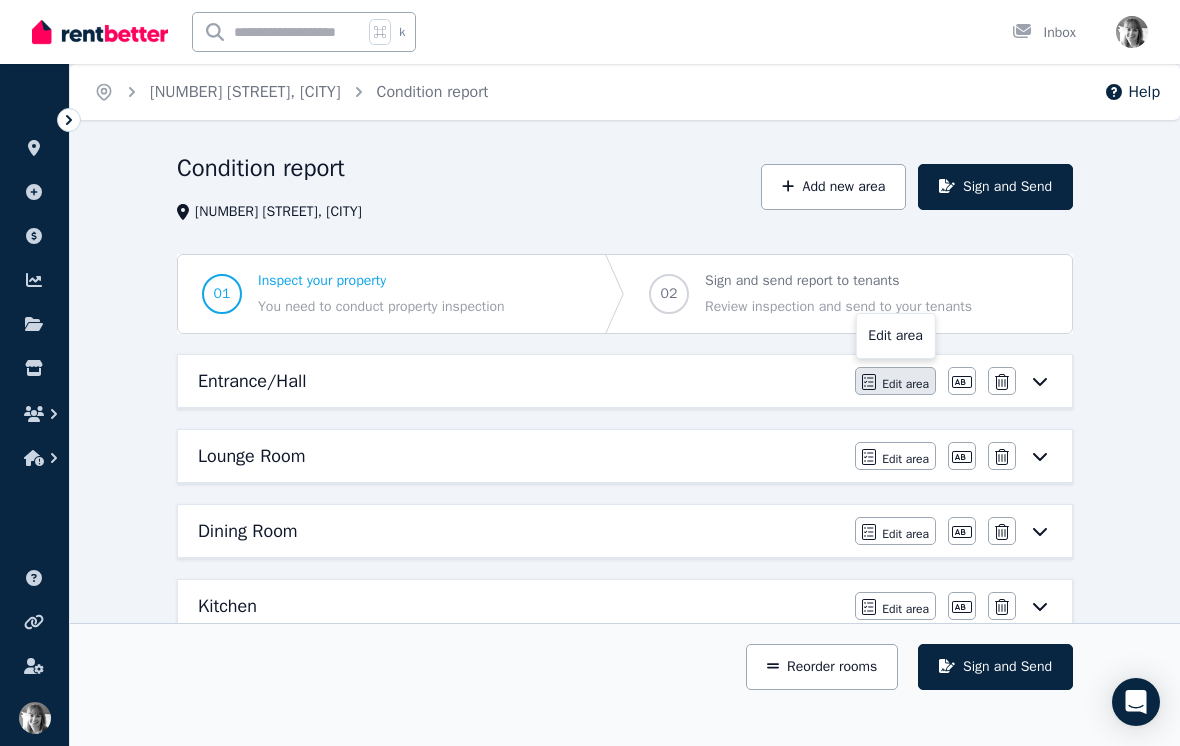 click on "Edit area" at bounding box center (905, 384) 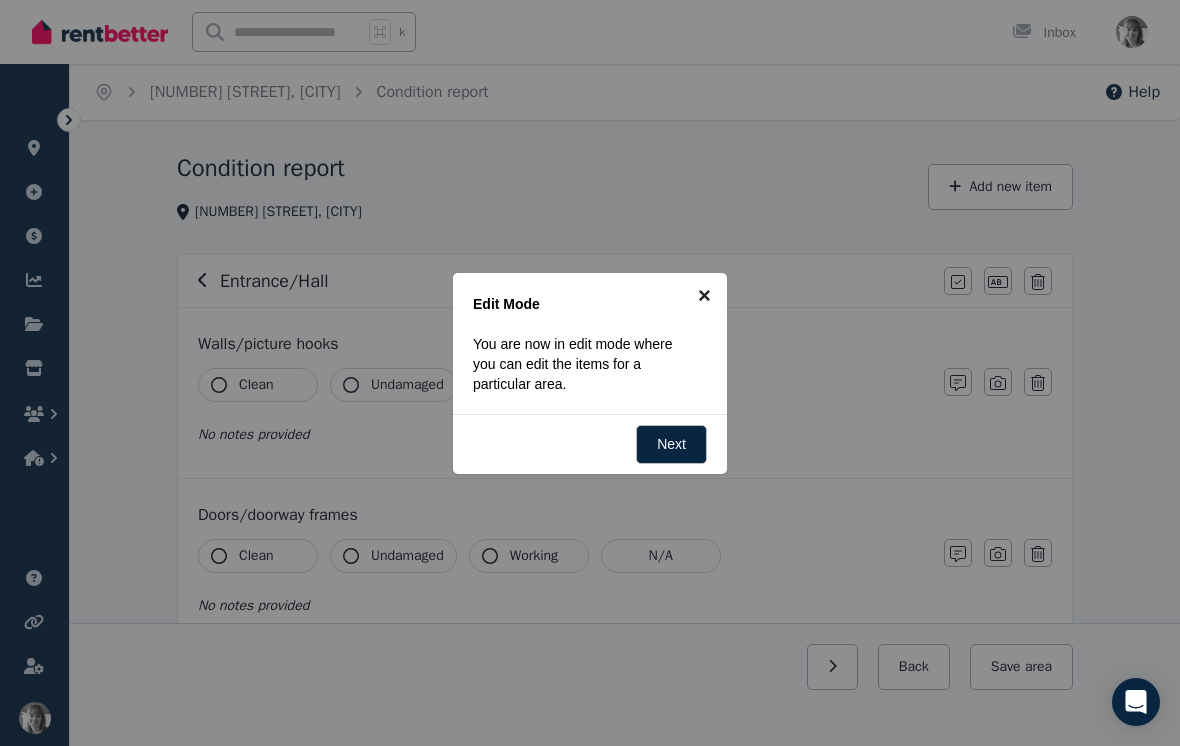 click on "×" at bounding box center (704, 295) 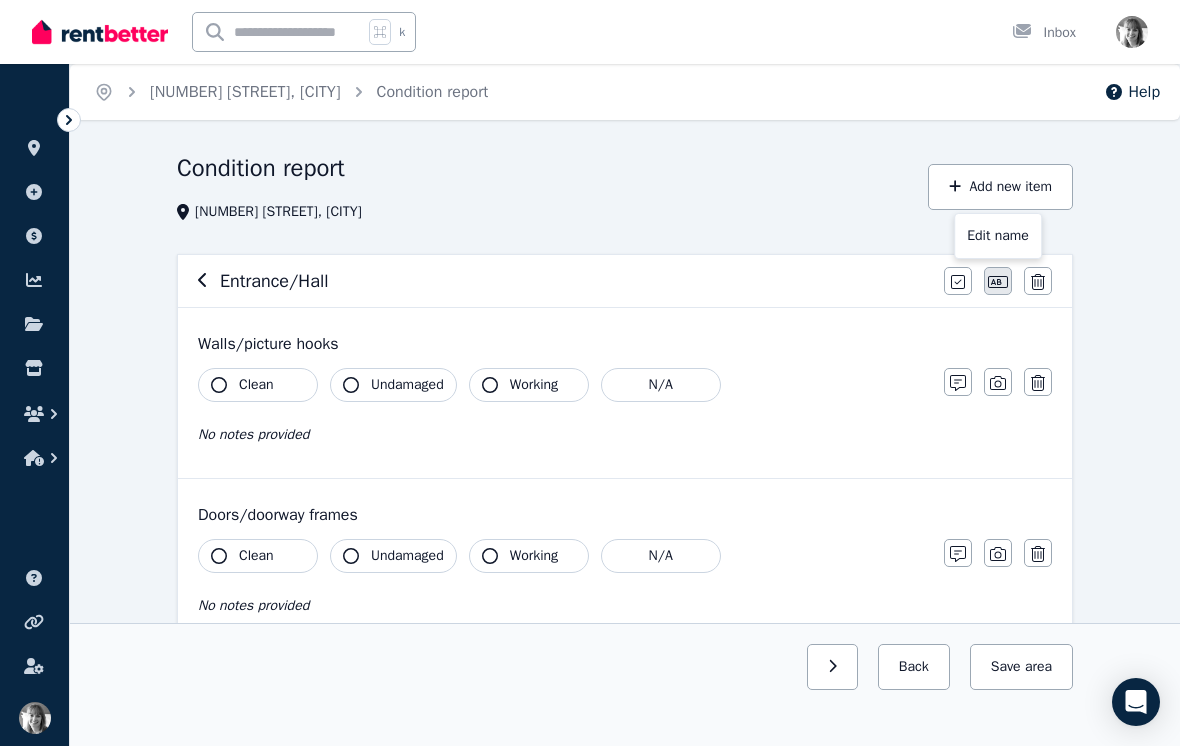 click 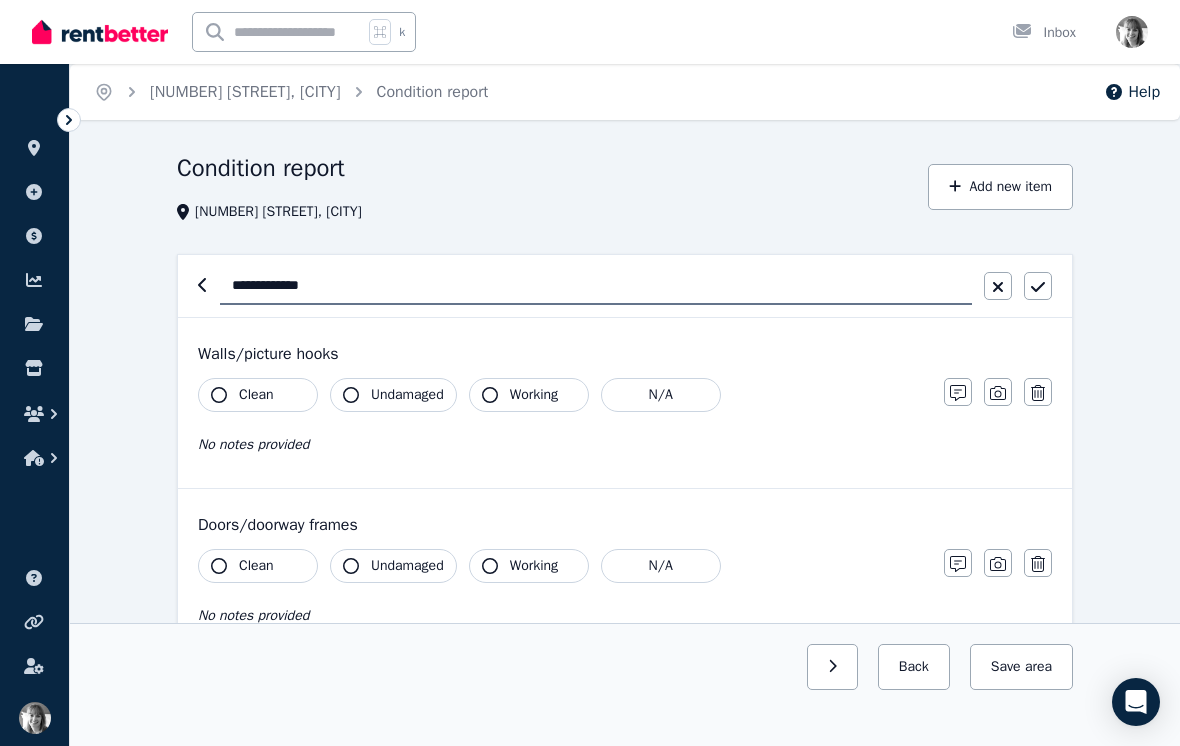 click on "Walls/picture hooks" at bounding box center (625, 354) 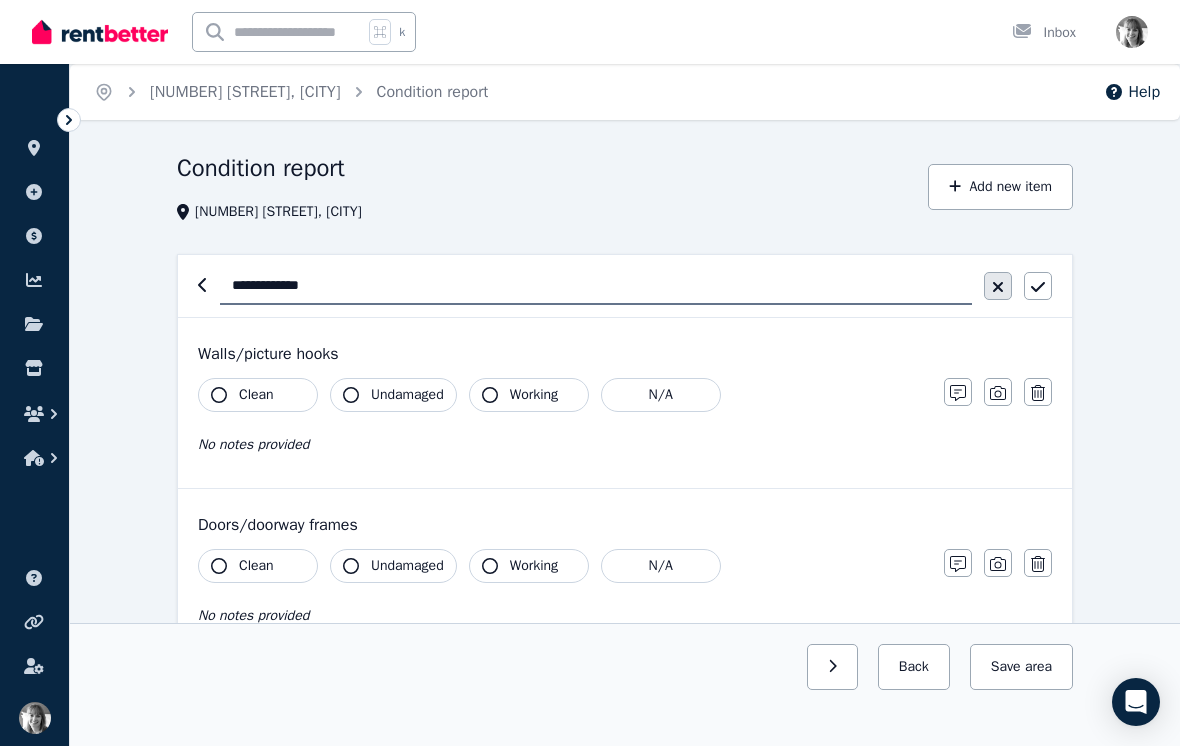 click 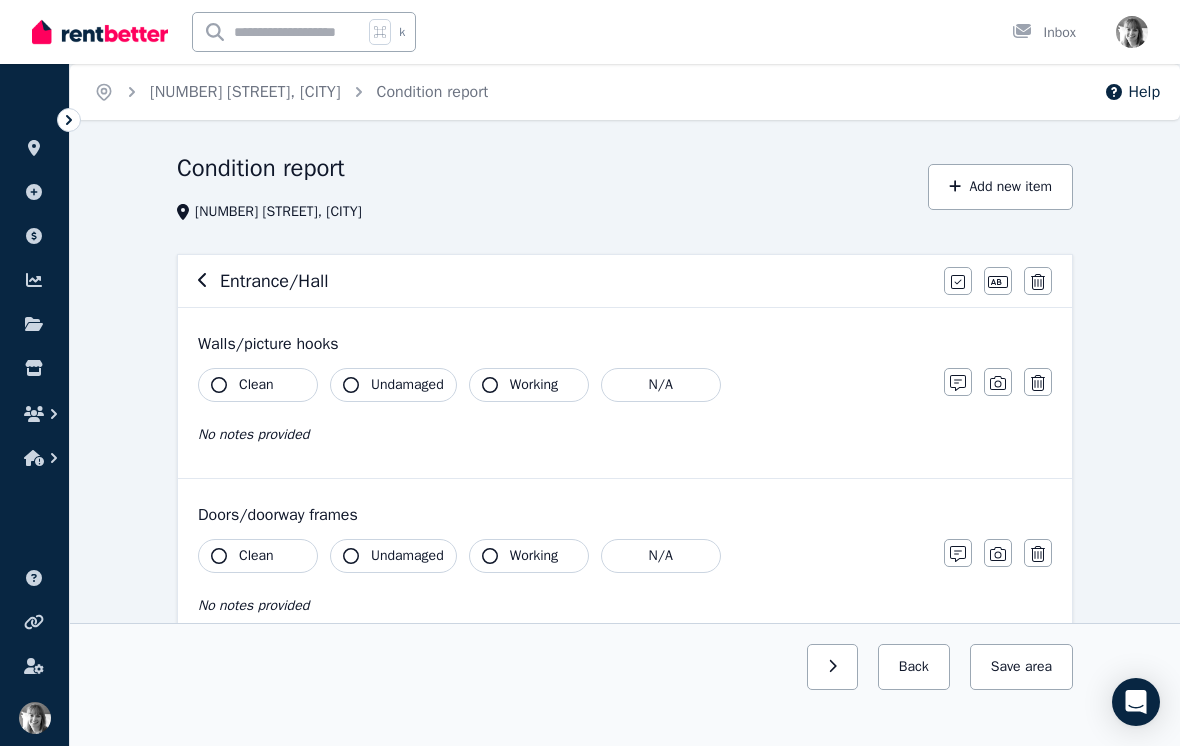 click on "Clean Undamaged Working N/A No notes provided" at bounding box center (561, 417) 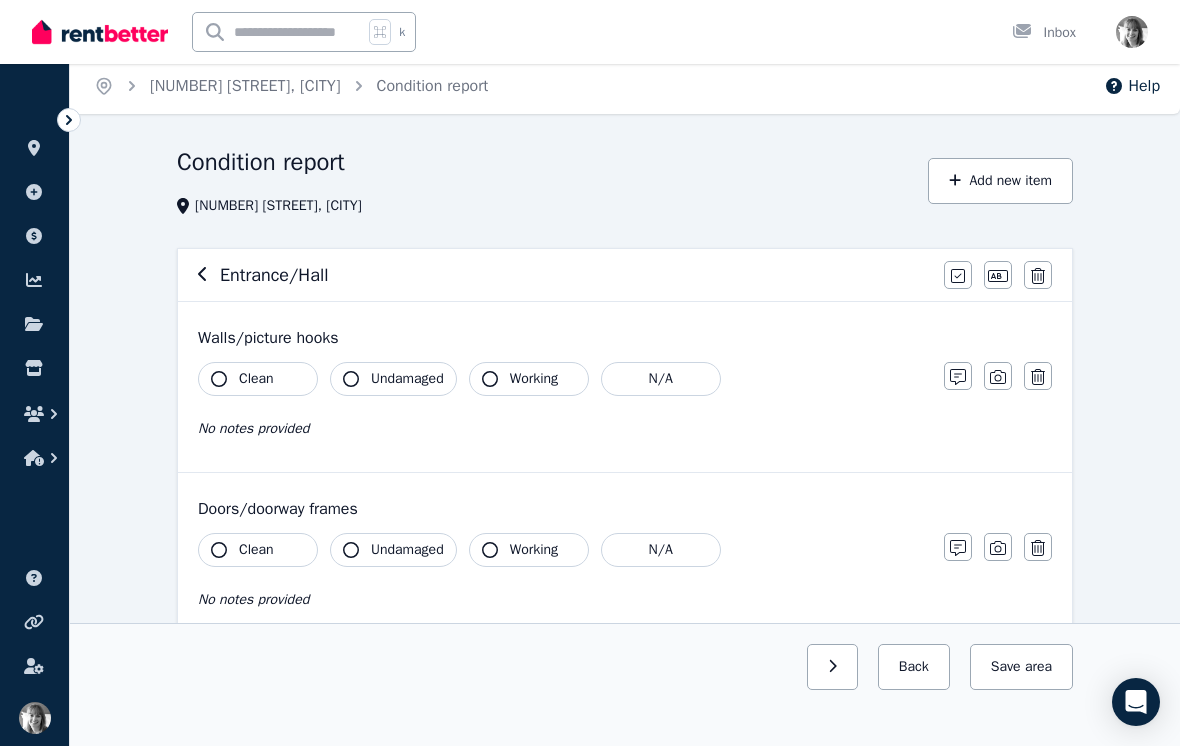 scroll, scrollTop: 66, scrollLeft: 0, axis: vertical 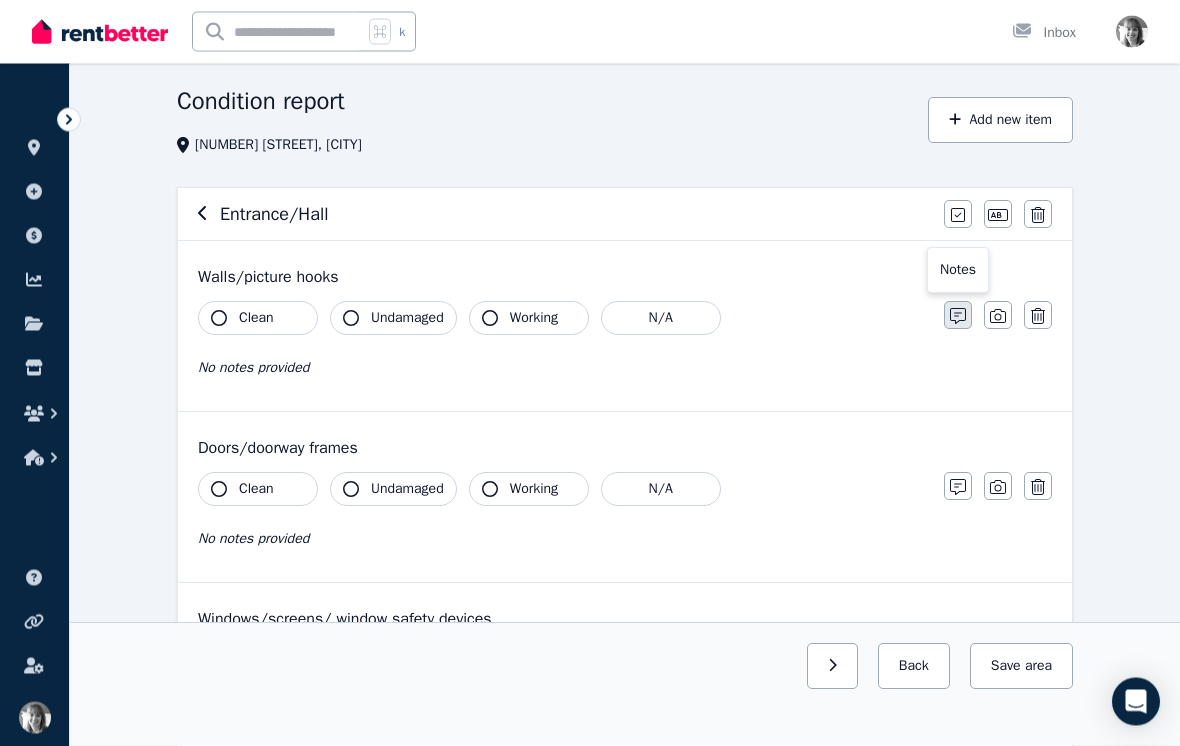 click at bounding box center (958, 316) 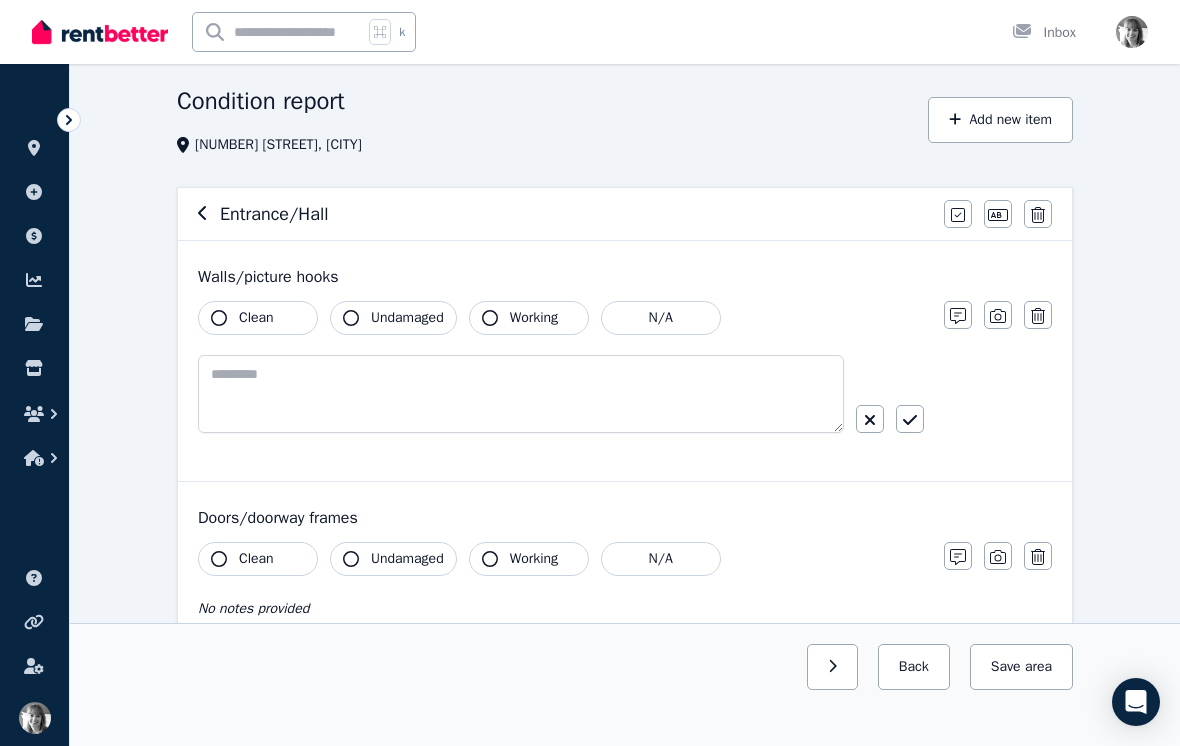 click on "Clean Undamaged Working N/A Notes Photo Delete" at bounding box center [625, 385] 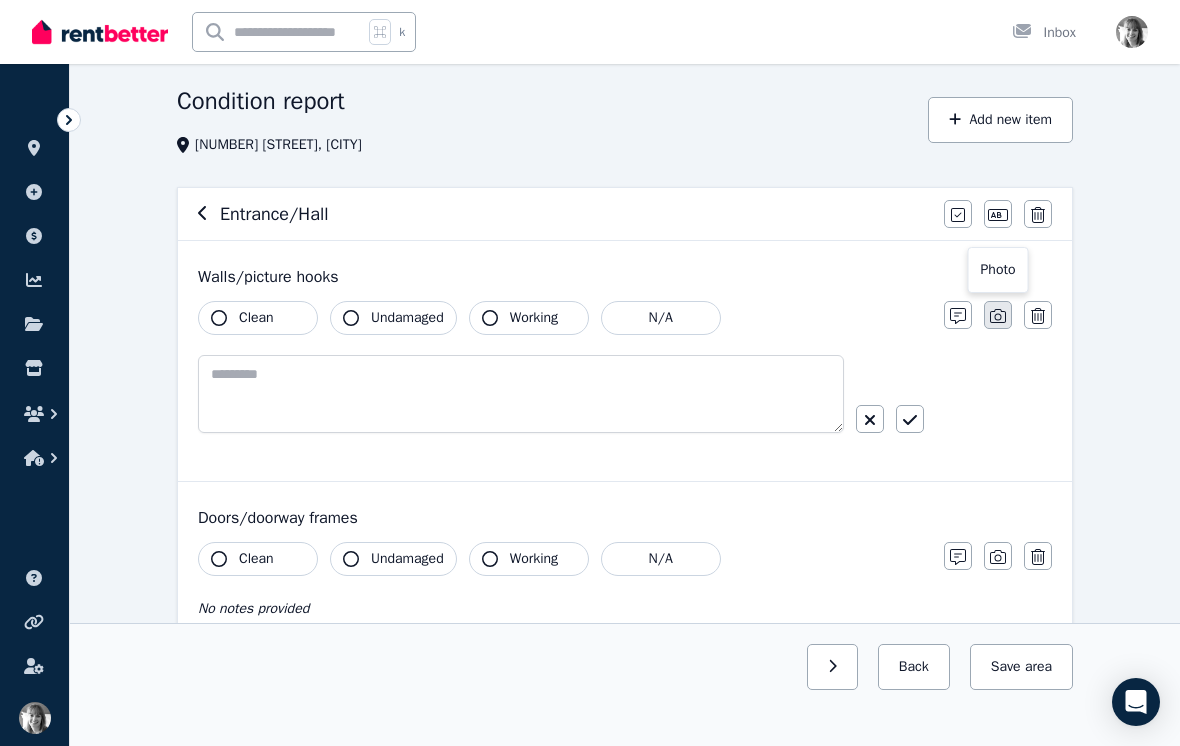 click 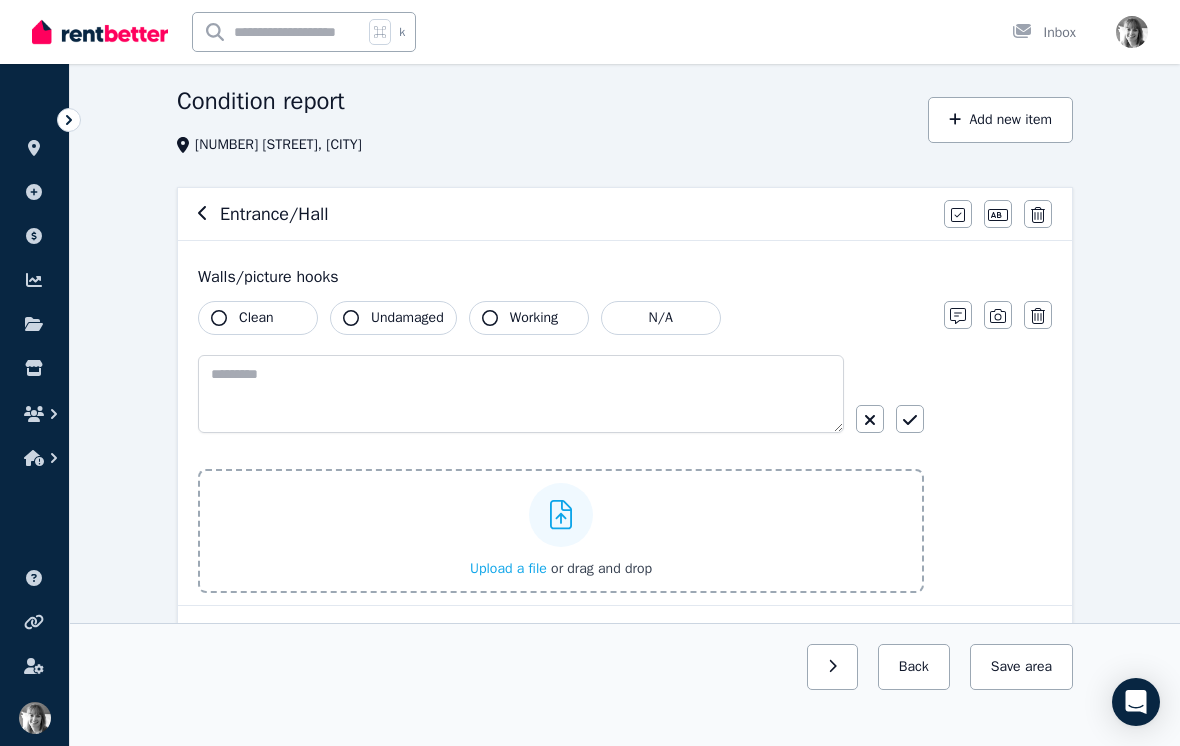 click on "Upload a file   or drag and drop" at bounding box center [561, 531] 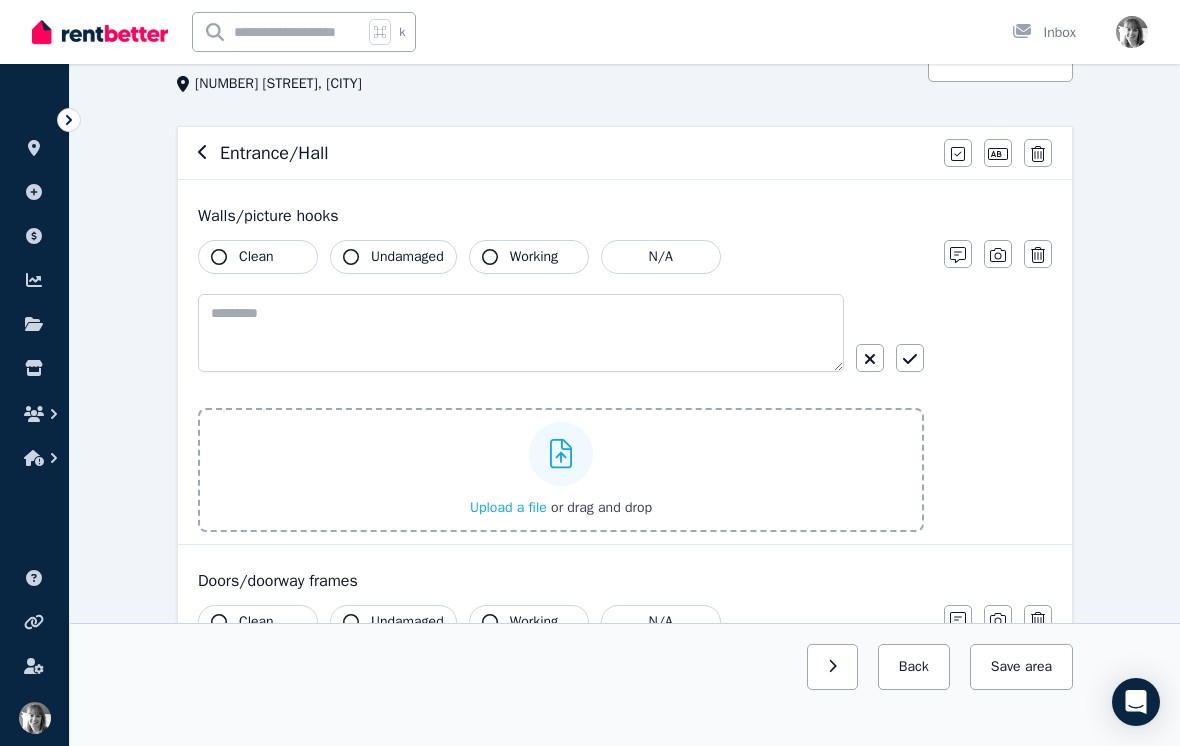 scroll, scrollTop: 135, scrollLeft: 0, axis: vertical 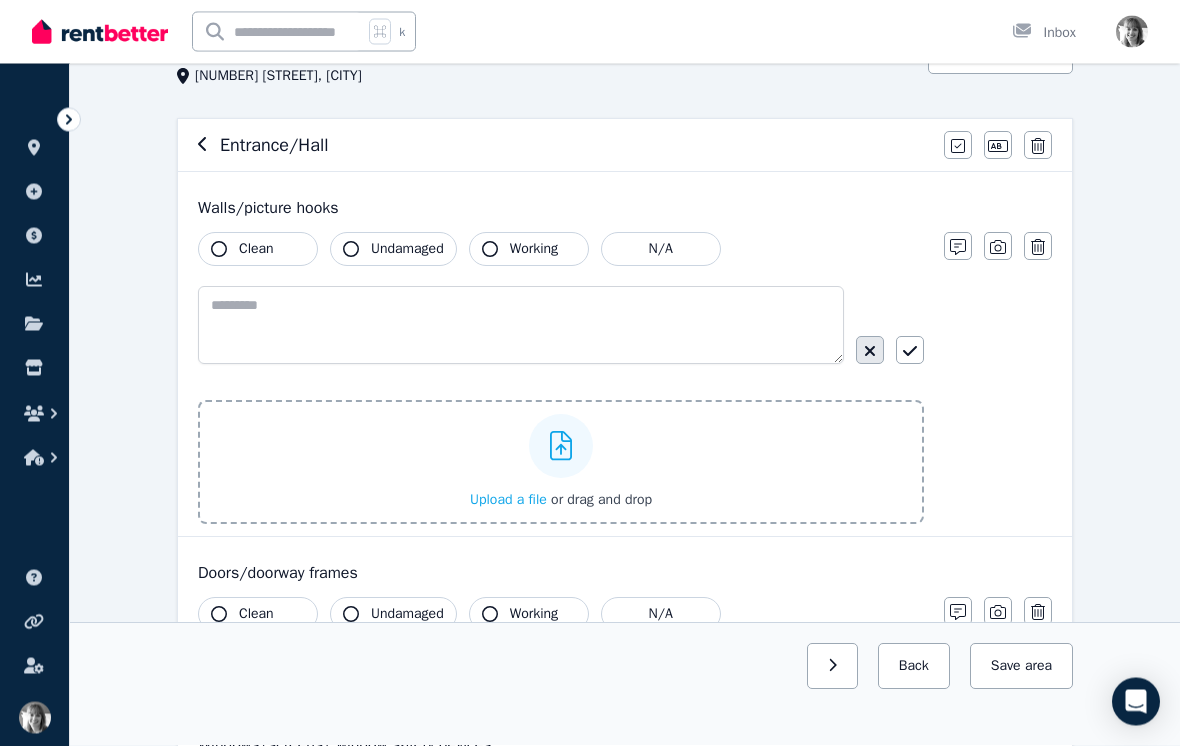 click 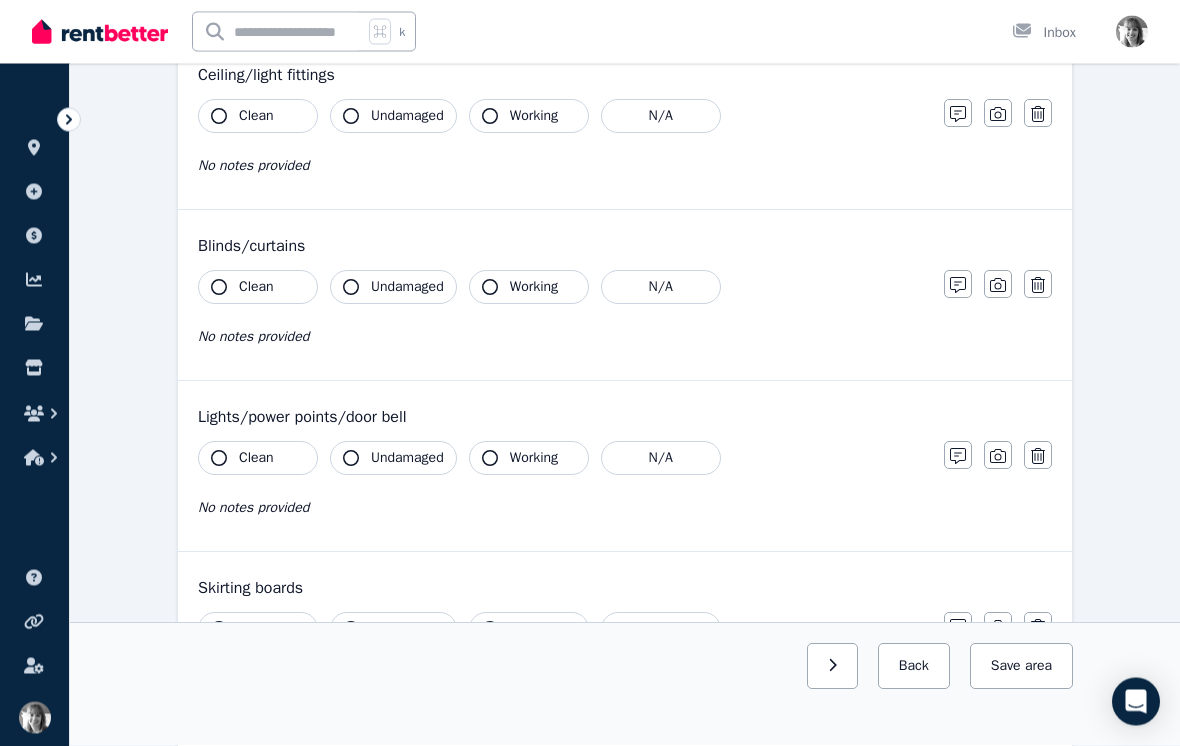 scroll, scrollTop: 907, scrollLeft: 0, axis: vertical 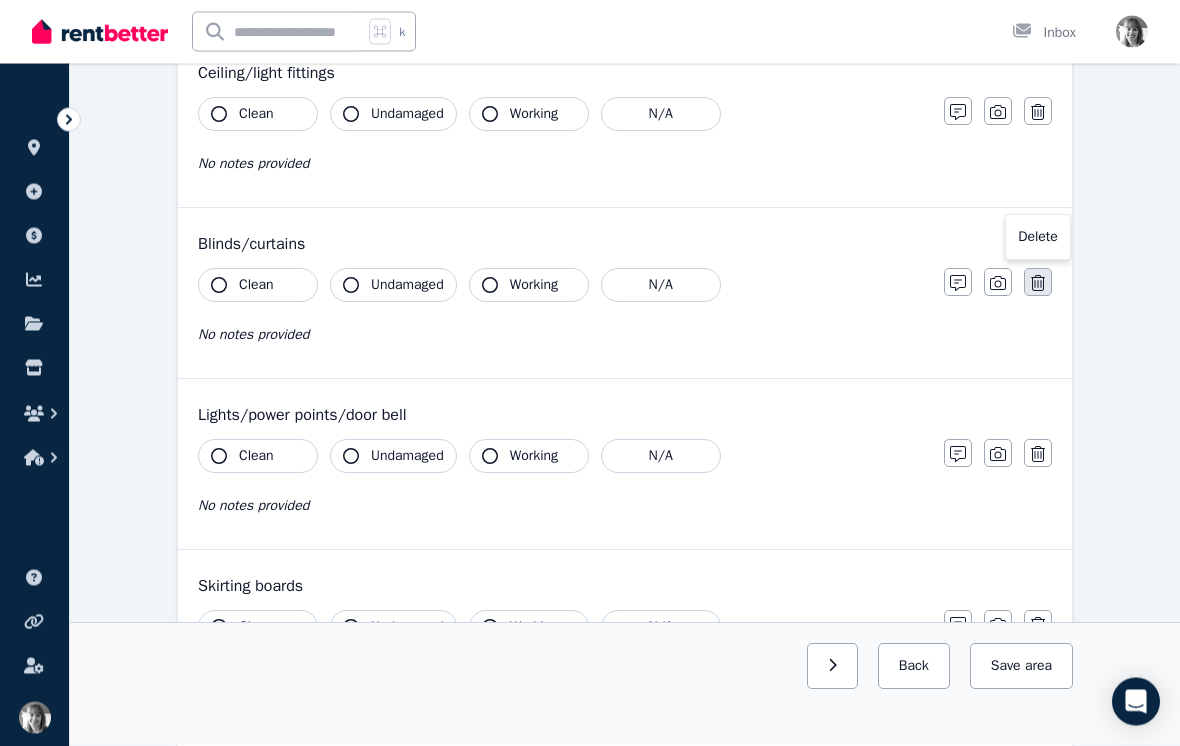 click 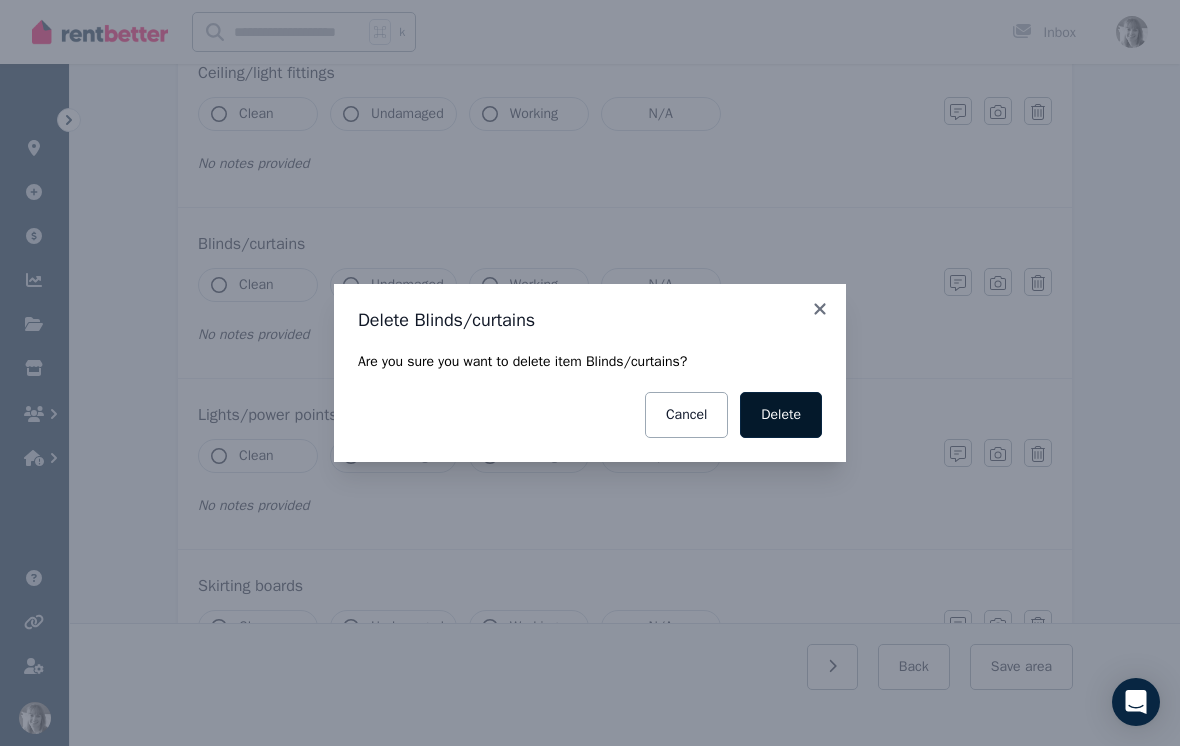 click on "Delete" at bounding box center [781, 415] 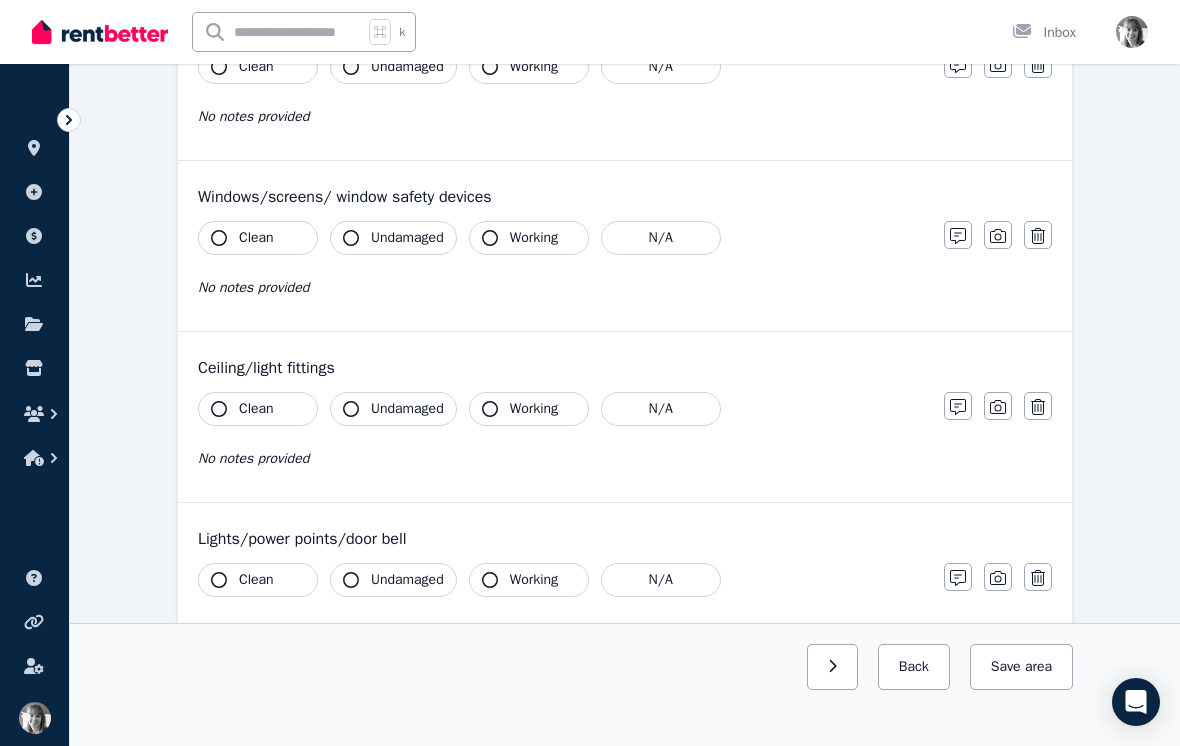 scroll, scrollTop: 560, scrollLeft: 0, axis: vertical 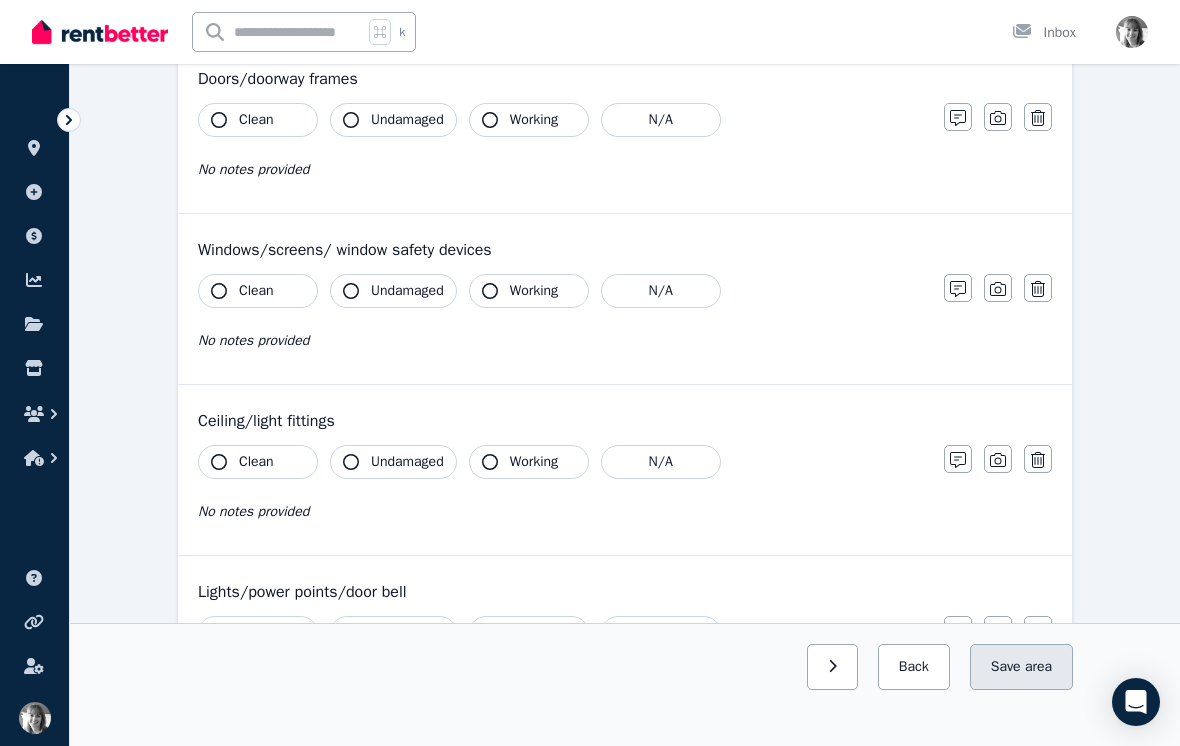 click on "area" at bounding box center (1038, 667) 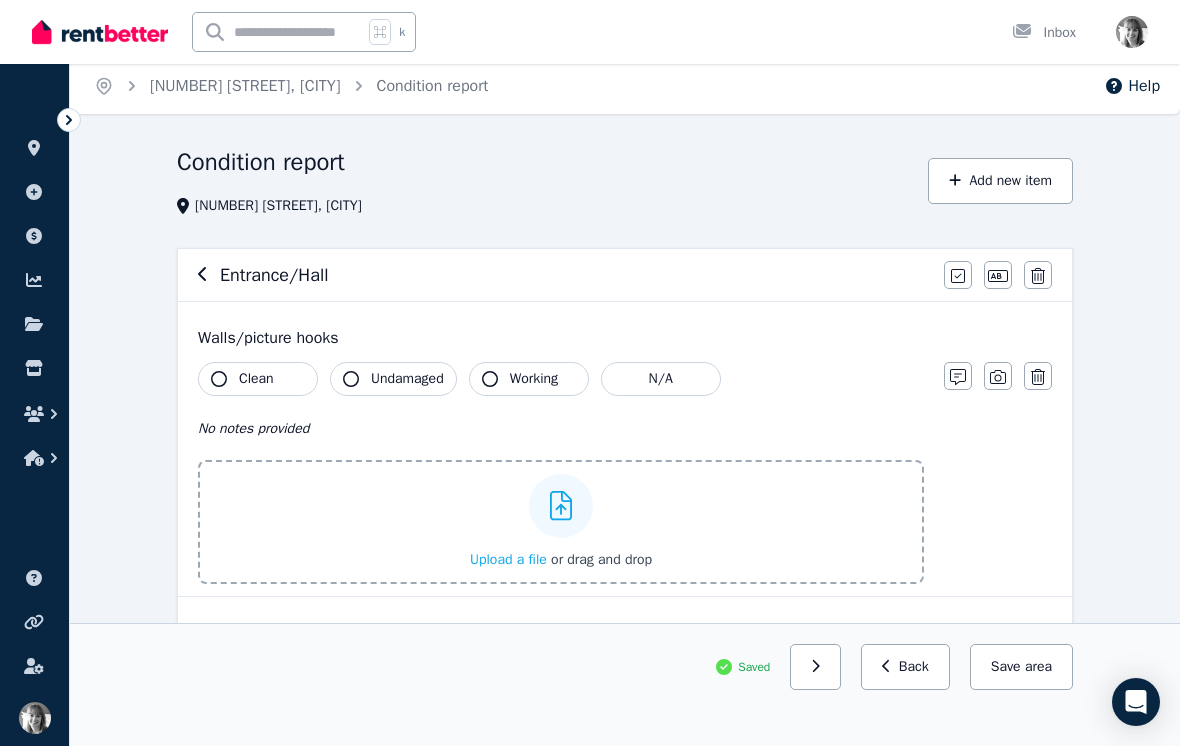 scroll, scrollTop: 0, scrollLeft: 0, axis: both 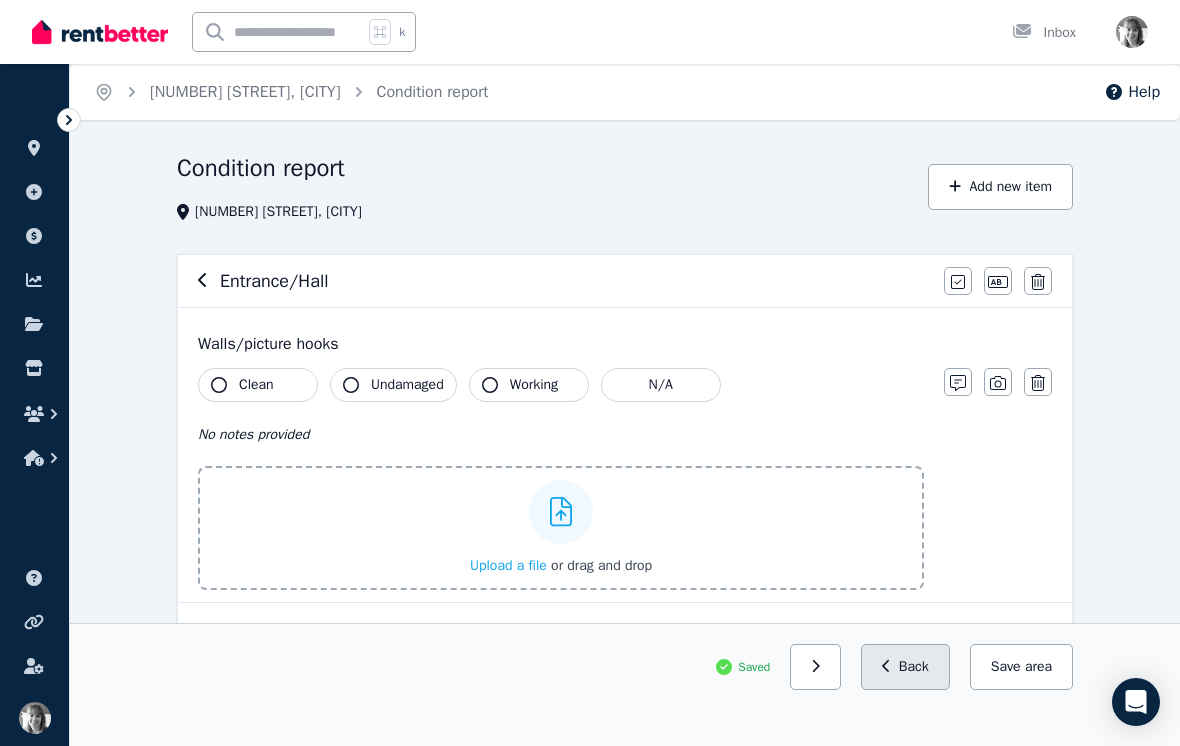 click on "Back" at bounding box center [905, 667] 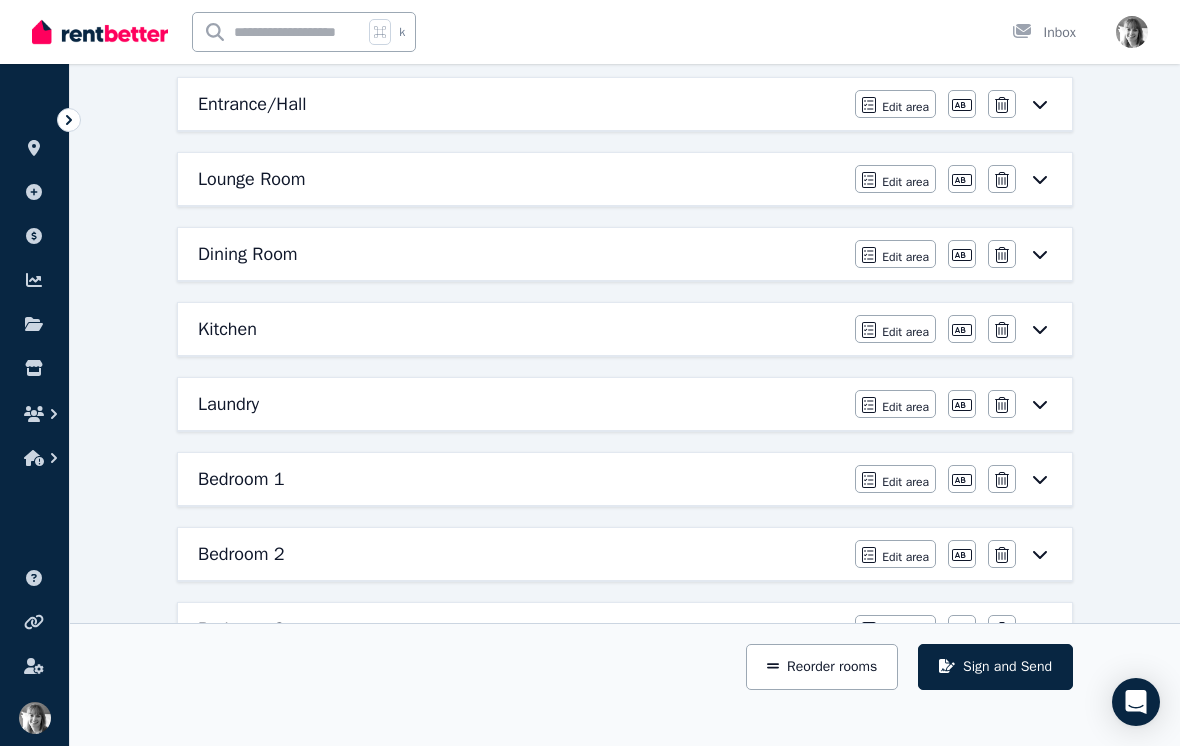 scroll, scrollTop: 274, scrollLeft: 0, axis: vertical 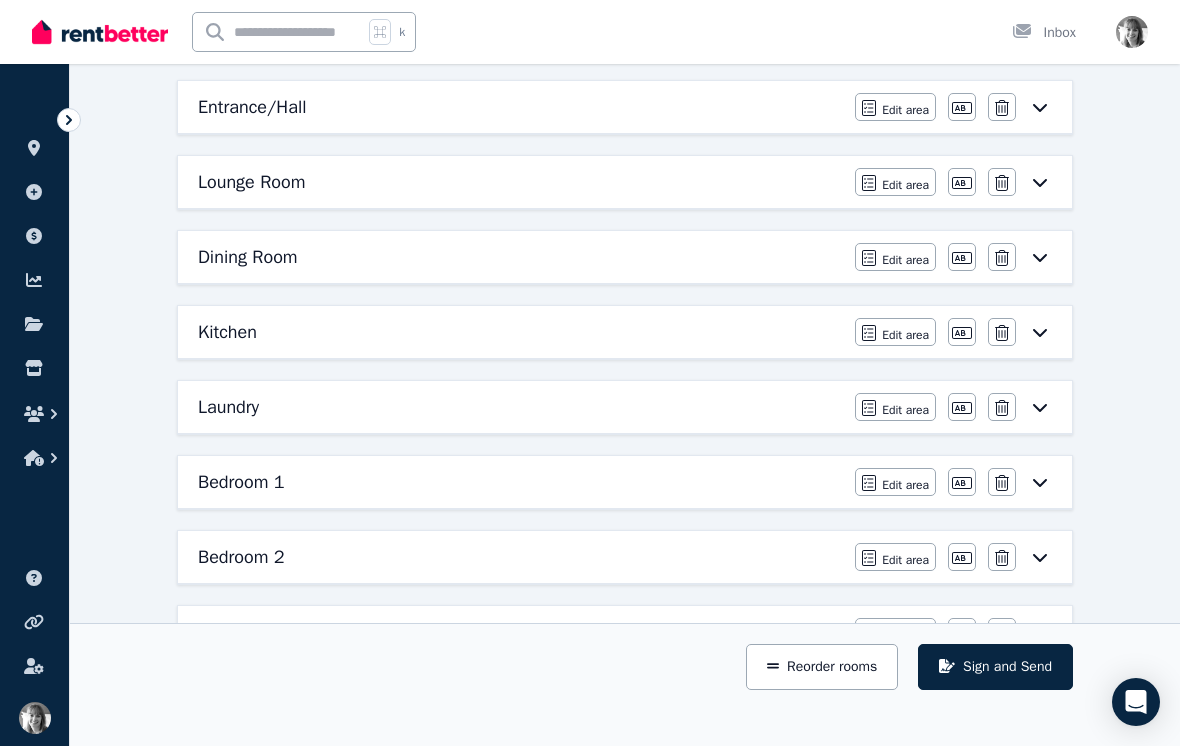 click on "Lounge Room" at bounding box center [520, 182] 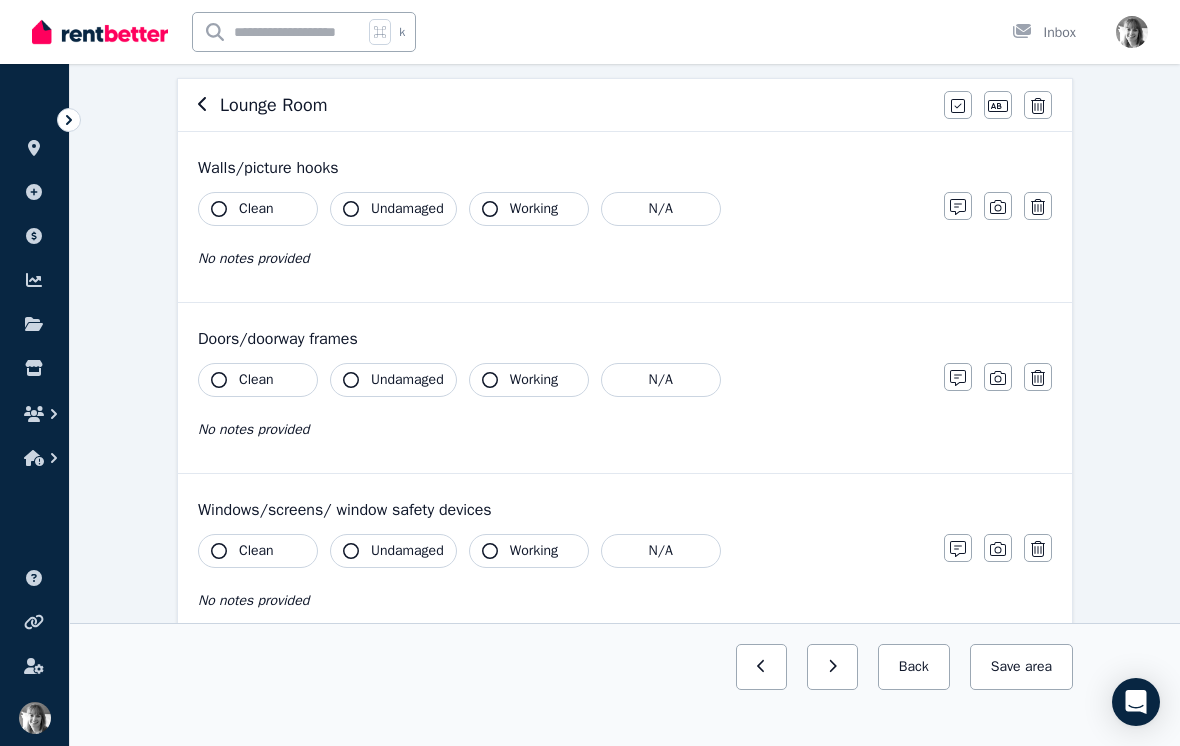 scroll, scrollTop: 0, scrollLeft: 0, axis: both 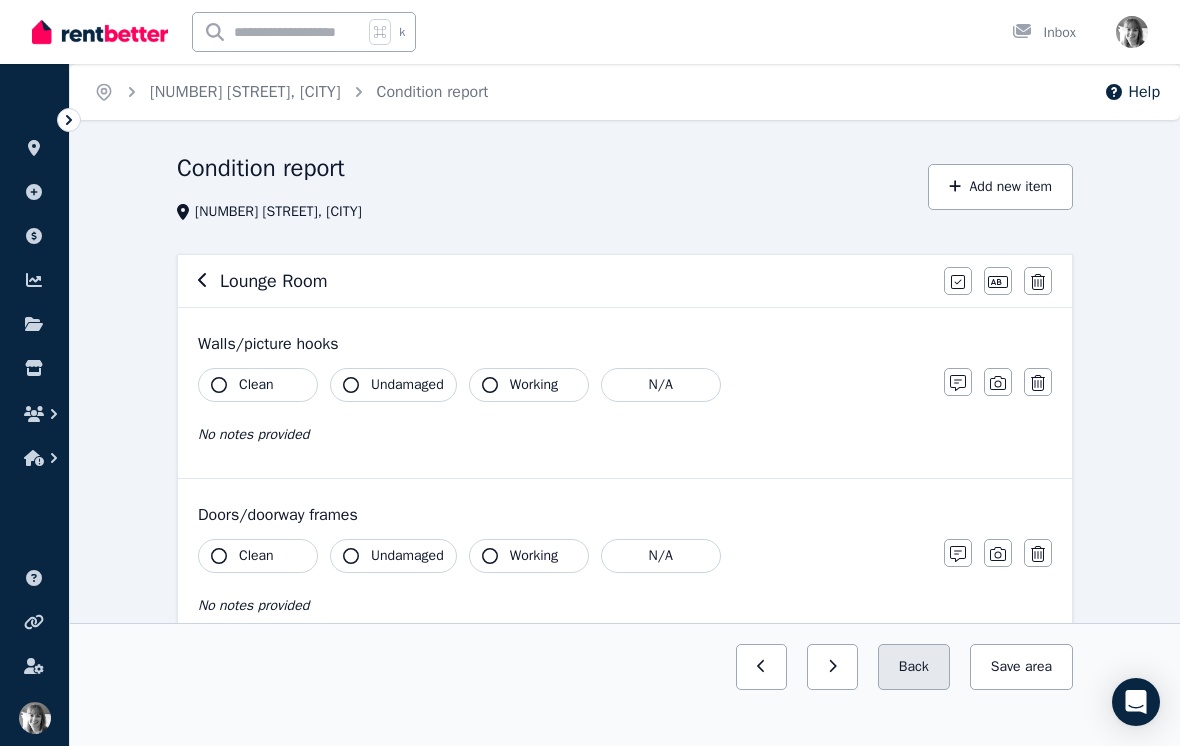 click on "Back" at bounding box center (914, 667) 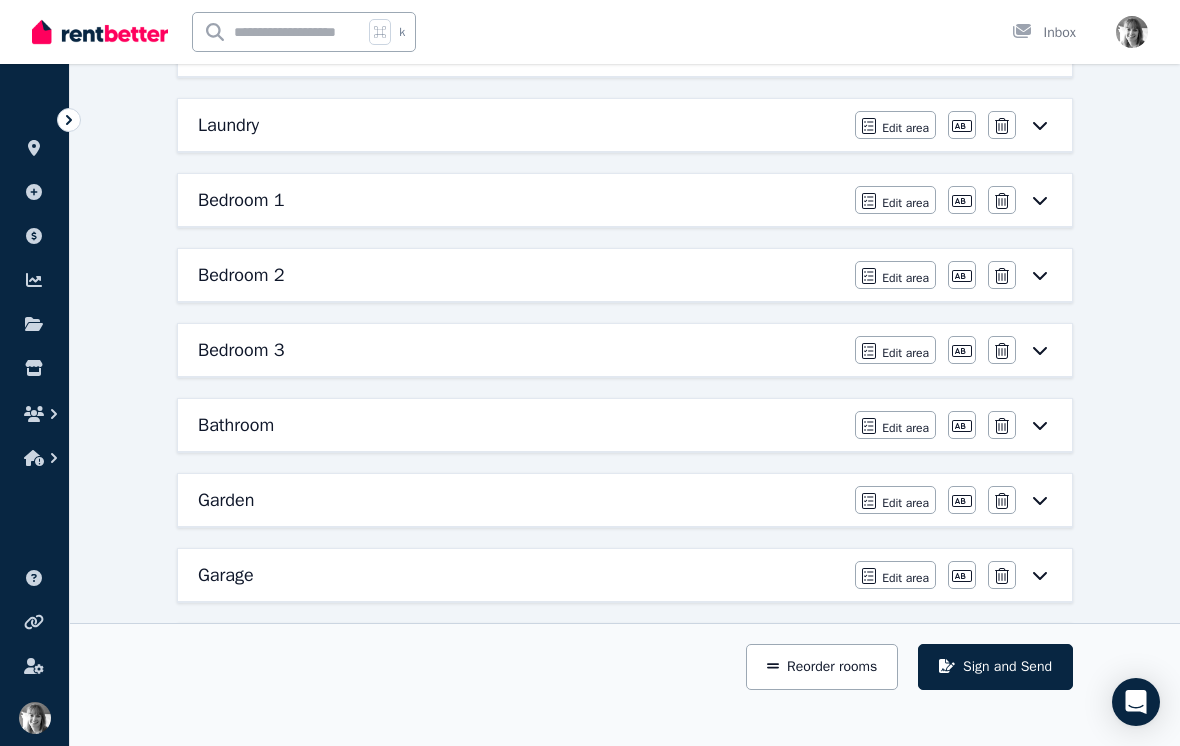 scroll, scrollTop: 555, scrollLeft: 0, axis: vertical 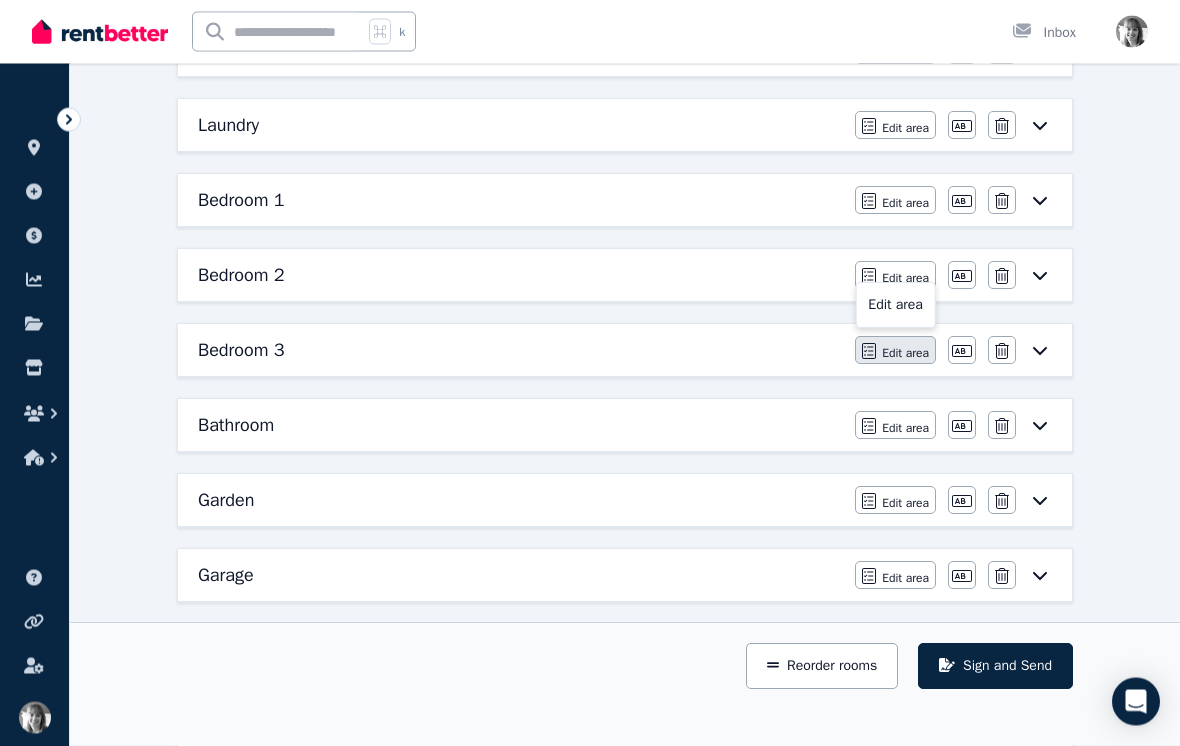 click on "Edit area" at bounding box center (905, 354) 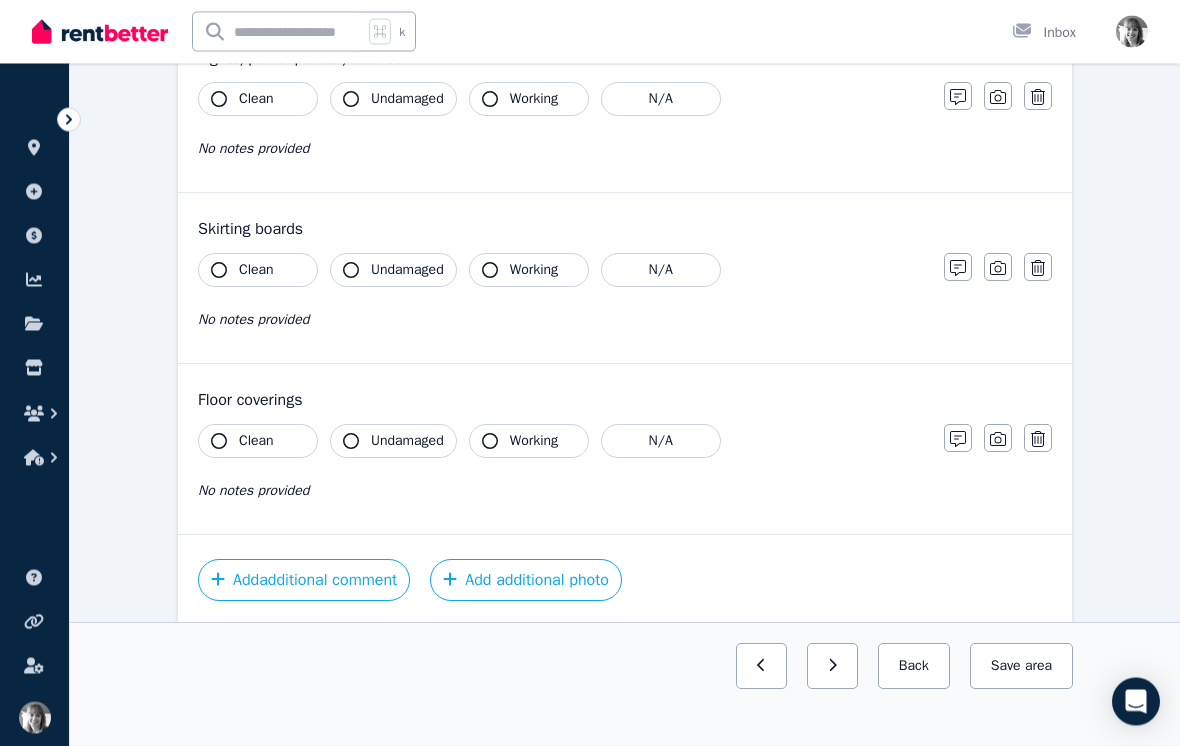 scroll, scrollTop: 1356, scrollLeft: 0, axis: vertical 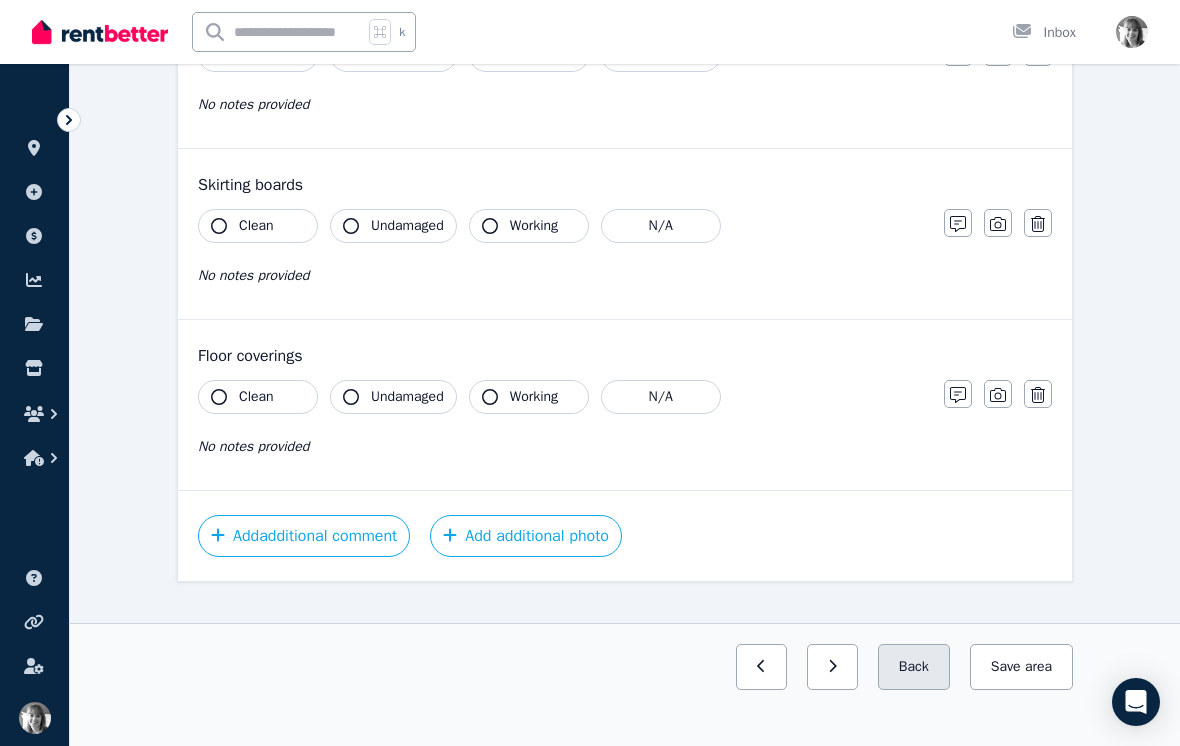 click on "Back" at bounding box center [914, 667] 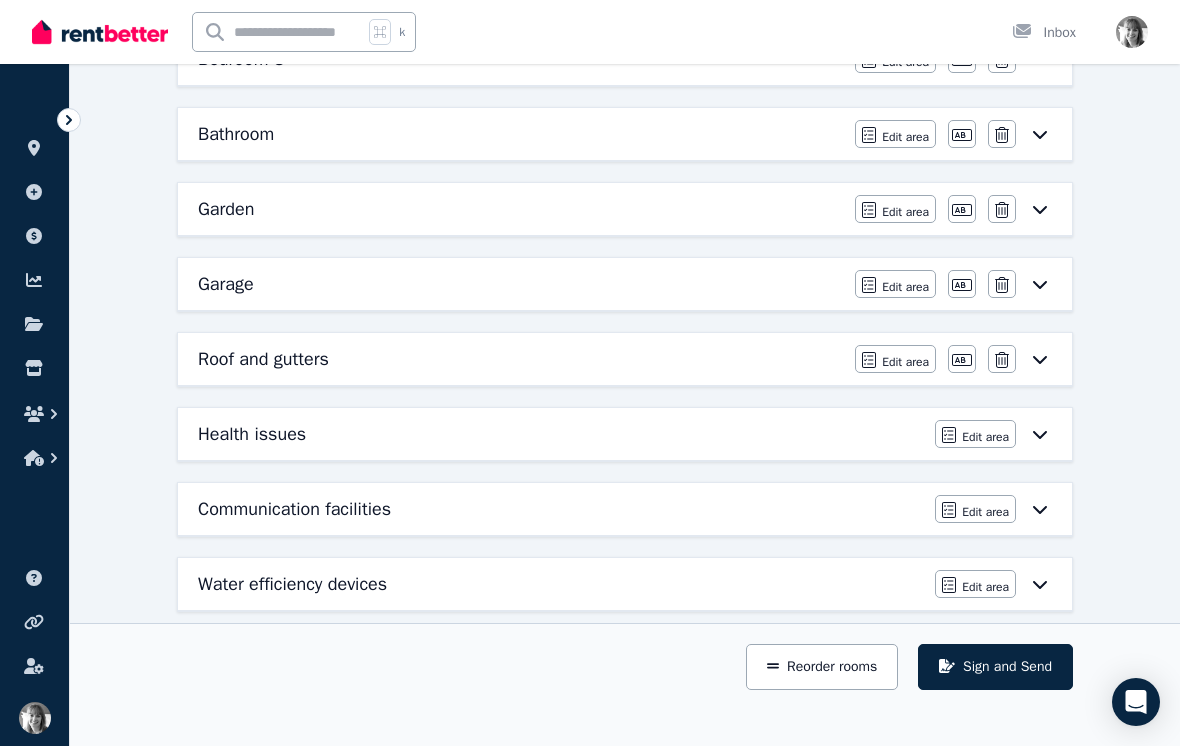 scroll, scrollTop: 843, scrollLeft: 0, axis: vertical 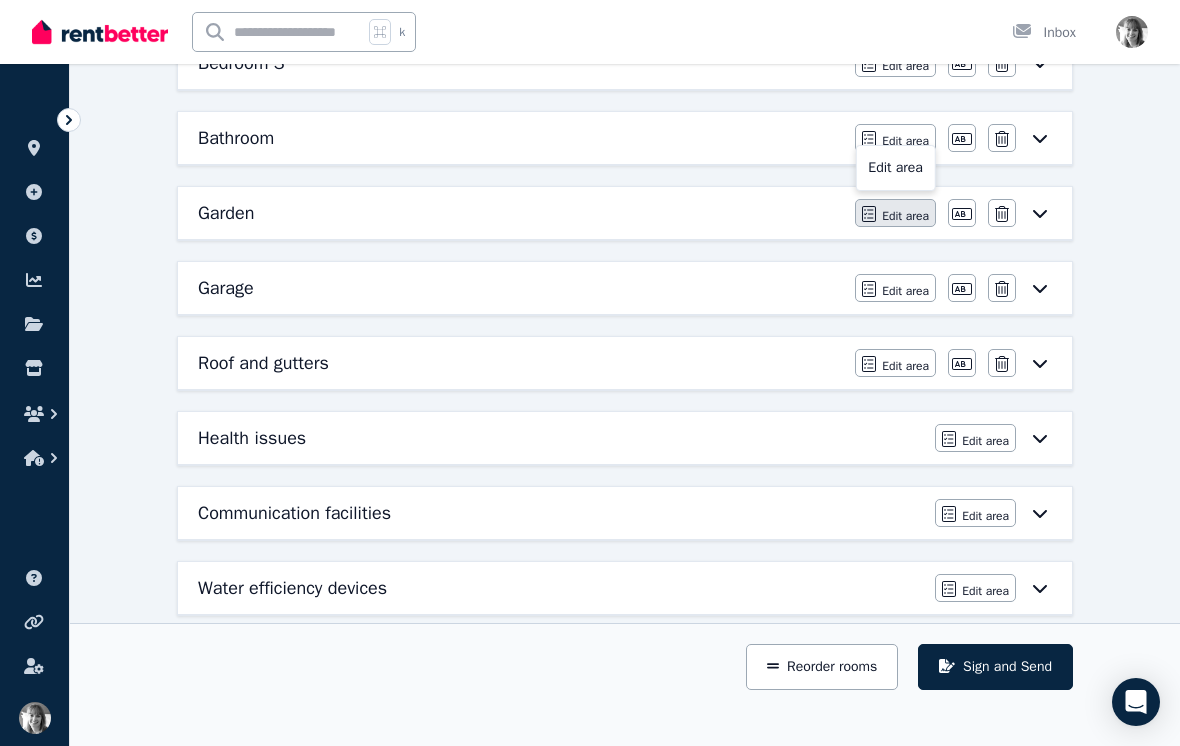 click on "Edit area" at bounding box center (905, 216) 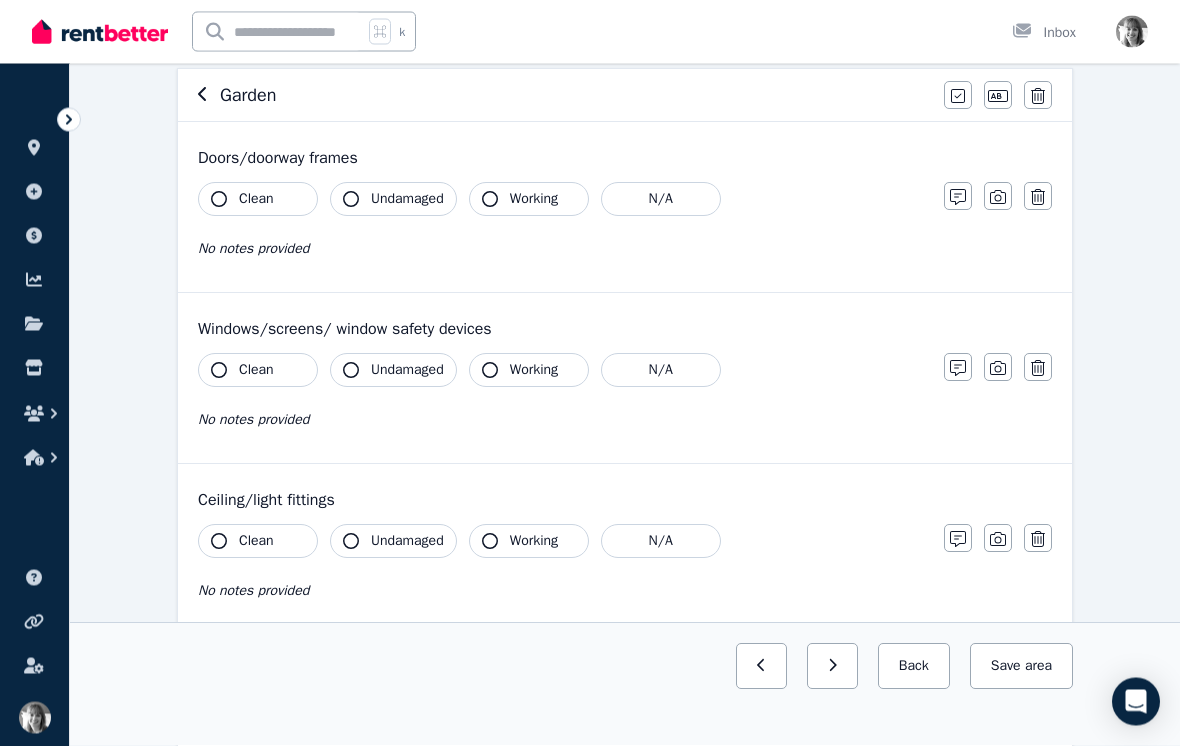 scroll, scrollTop: 186, scrollLeft: 0, axis: vertical 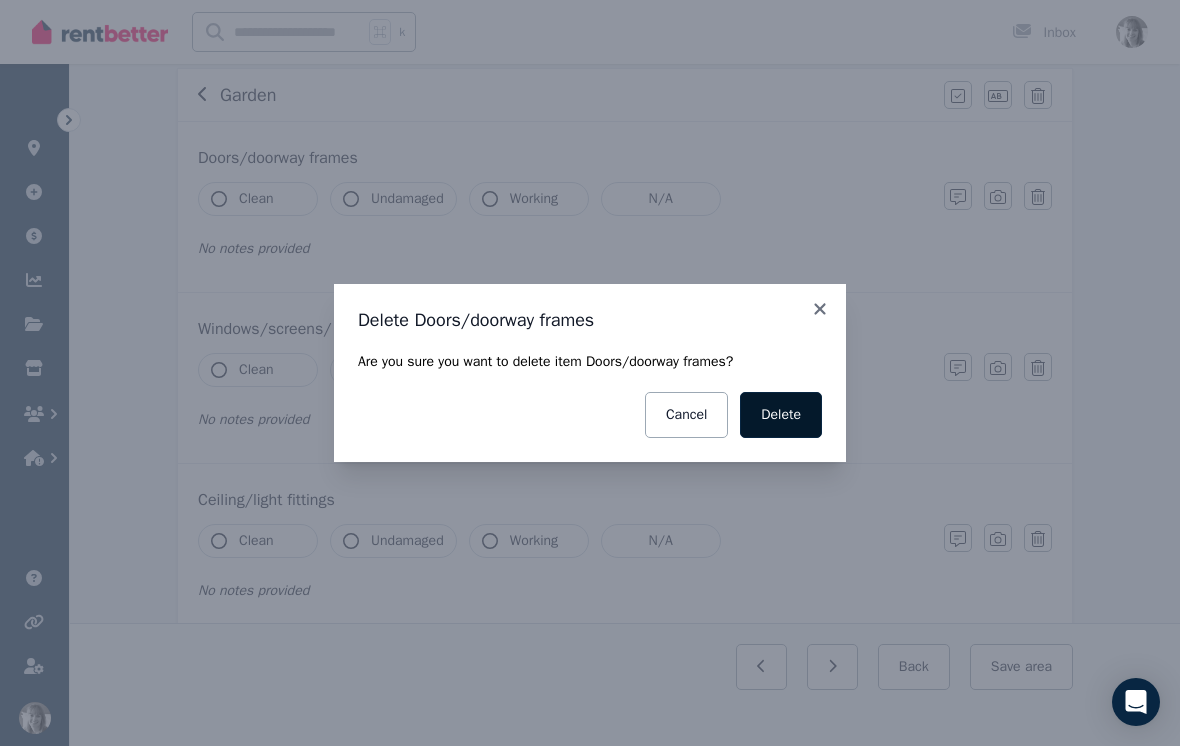 click on "Delete" at bounding box center (781, 415) 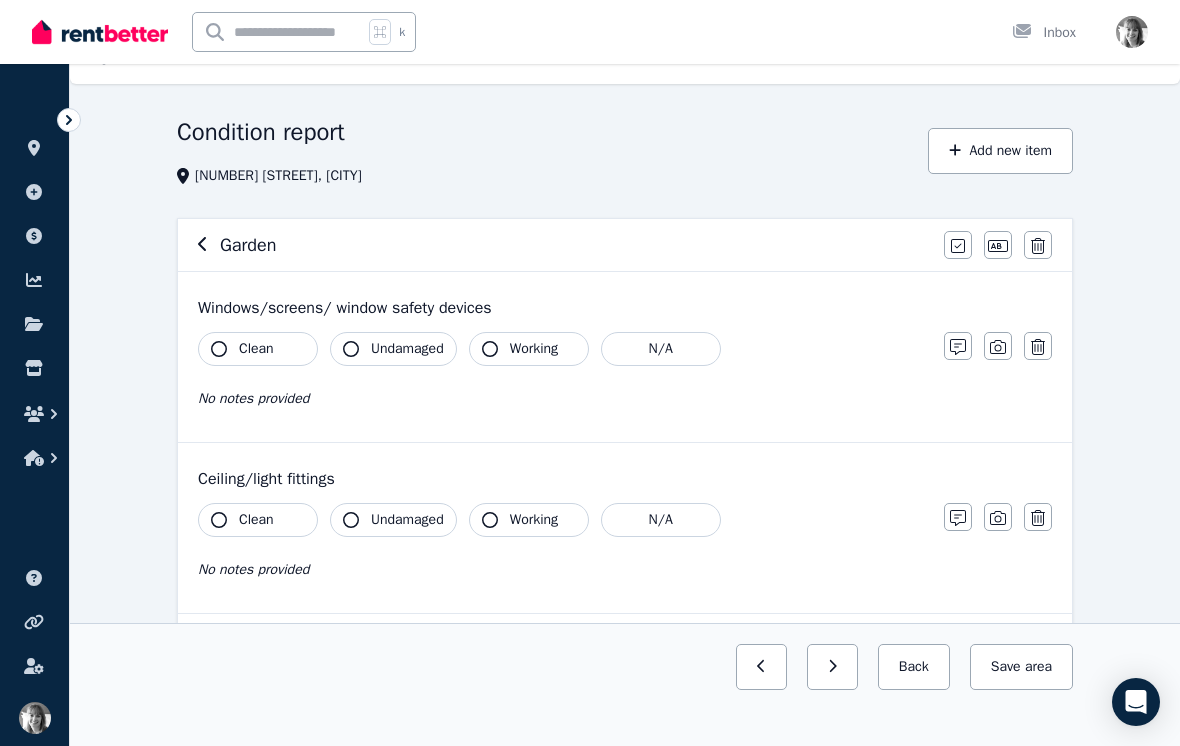 scroll, scrollTop: 36, scrollLeft: 0, axis: vertical 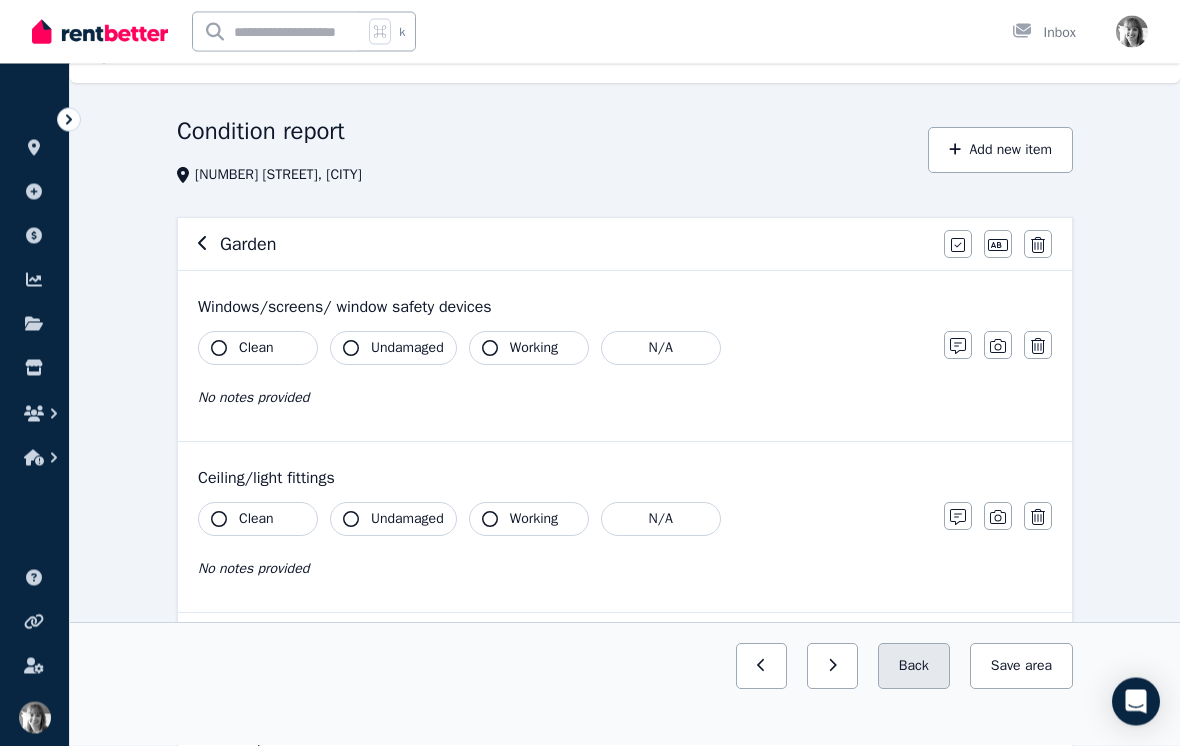 click on "Back" at bounding box center [914, 667] 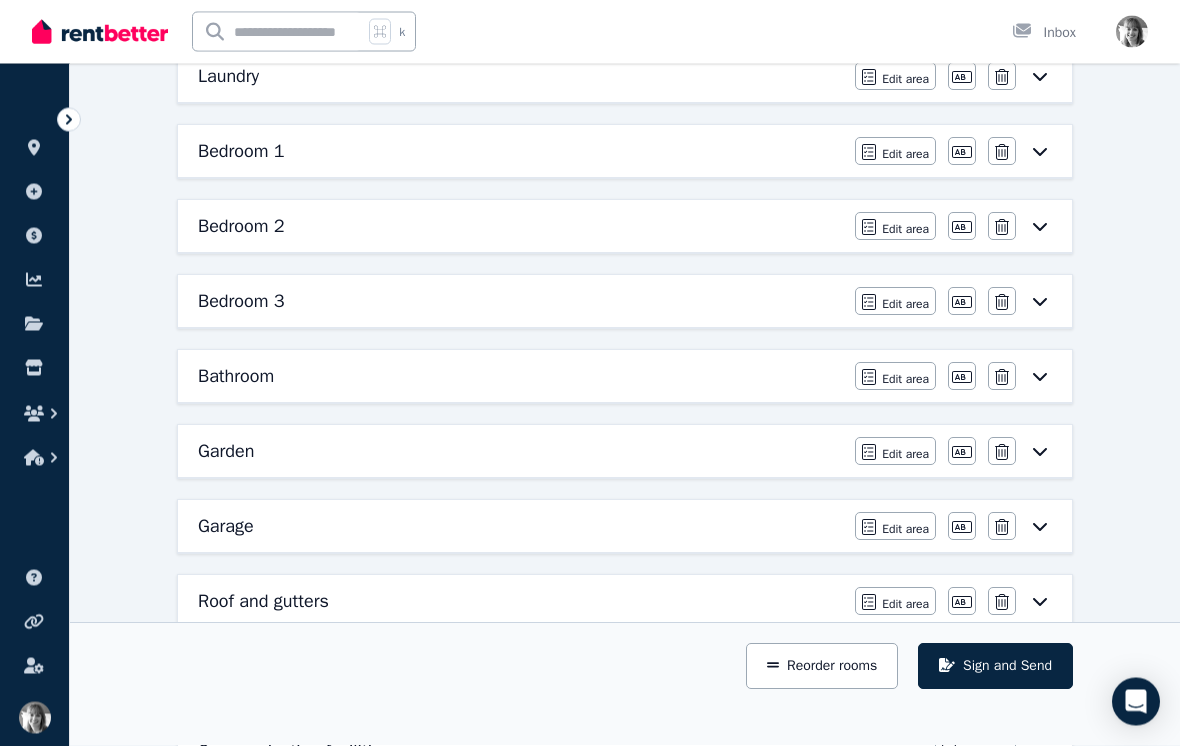 scroll, scrollTop: 602, scrollLeft: 0, axis: vertical 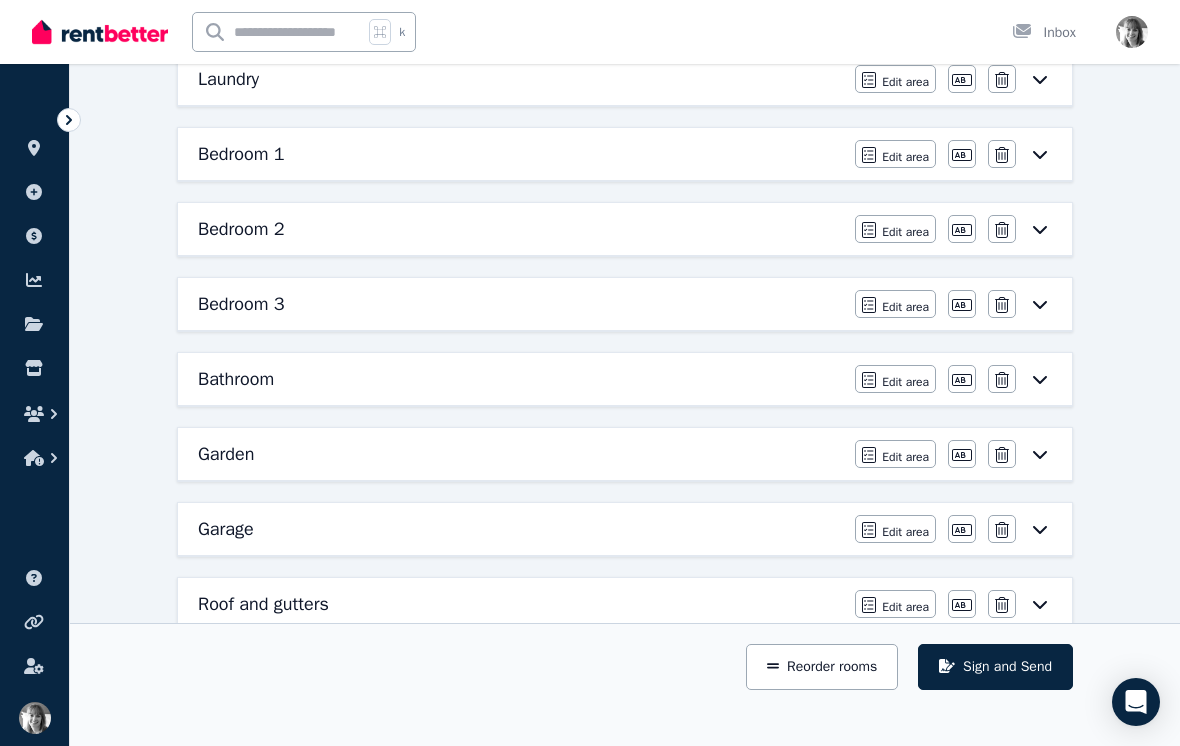 click on "Garden" at bounding box center [520, 454] 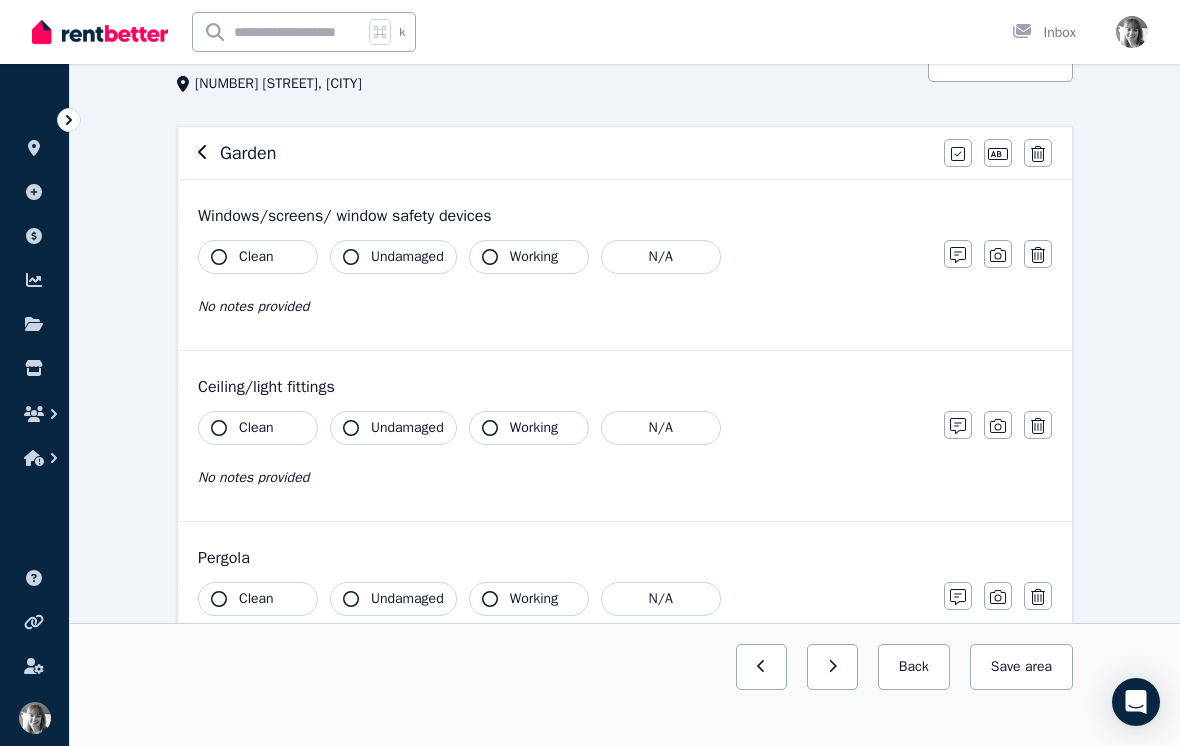 scroll, scrollTop: 0, scrollLeft: 0, axis: both 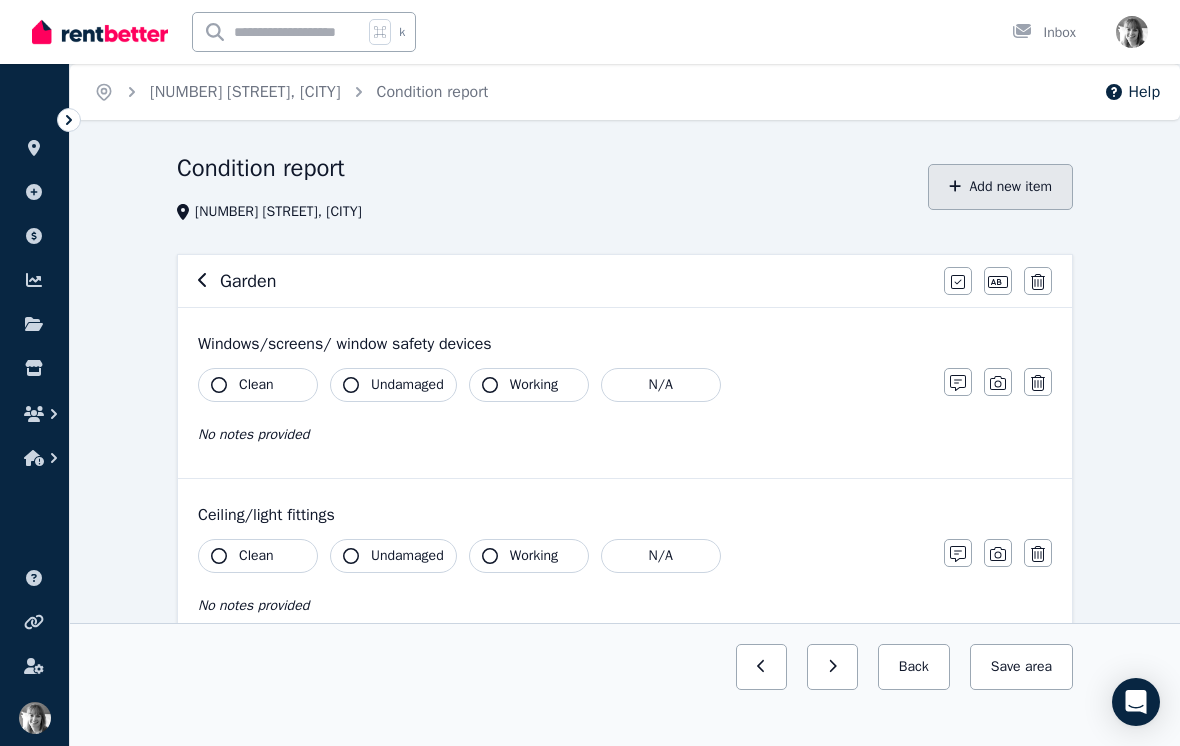 click on "Add new item" at bounding box center (1000, 187) 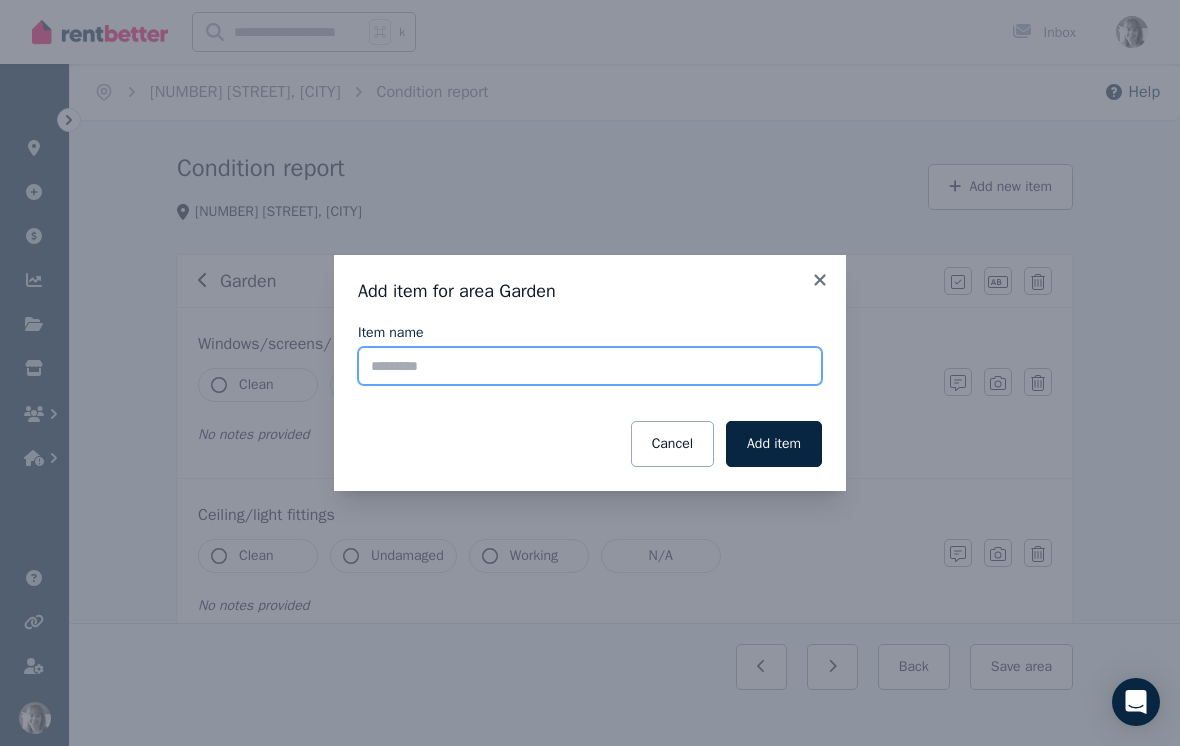 click on "Item name" at bounding box center [590, 366] 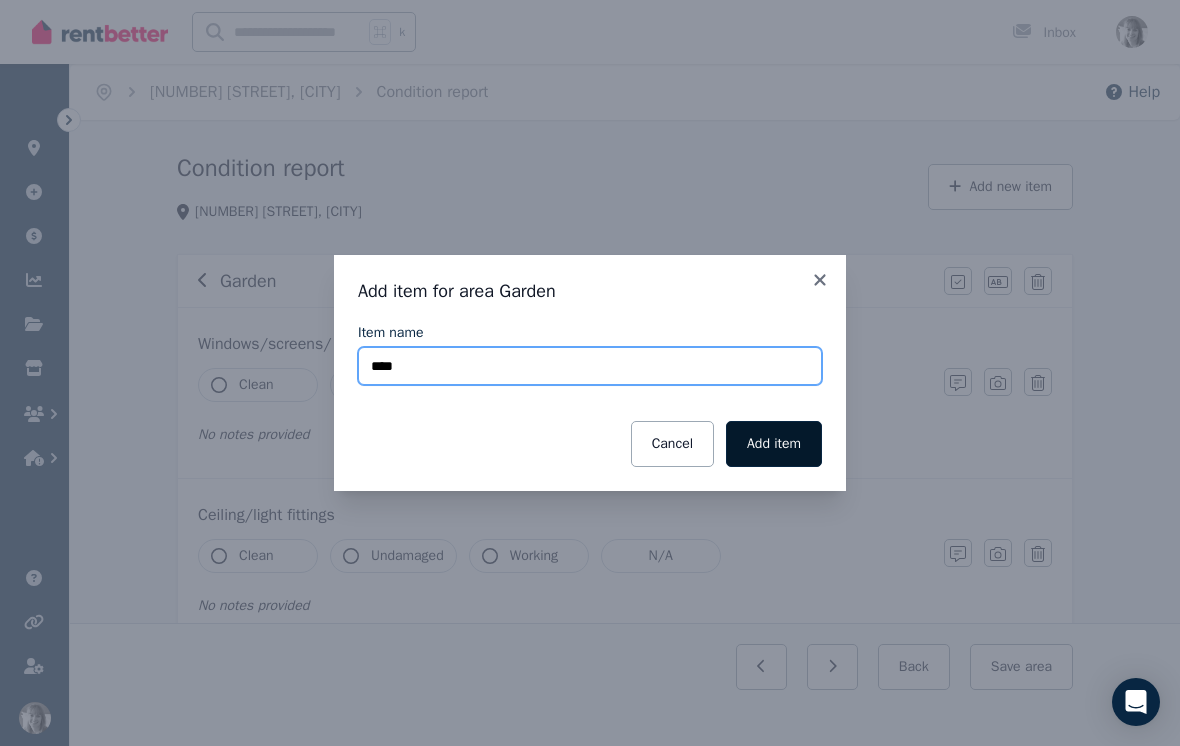 type on "****" 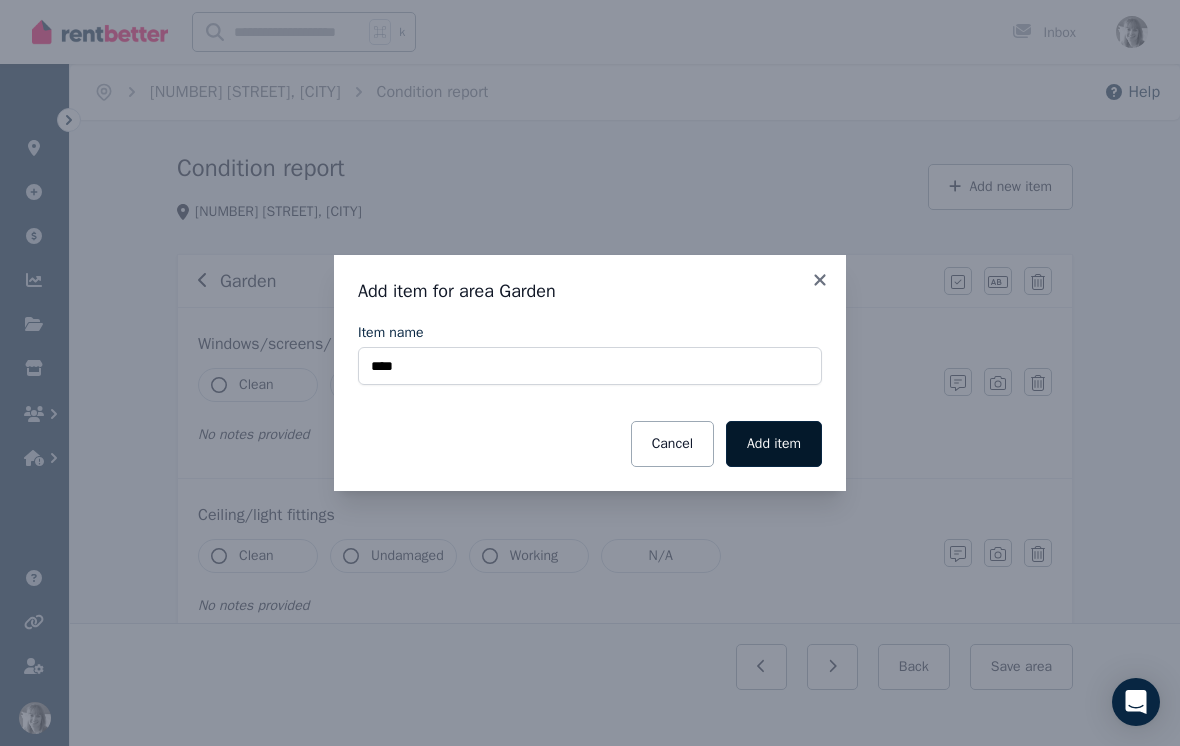 click on "Add item" at bounding box center [774, 444] 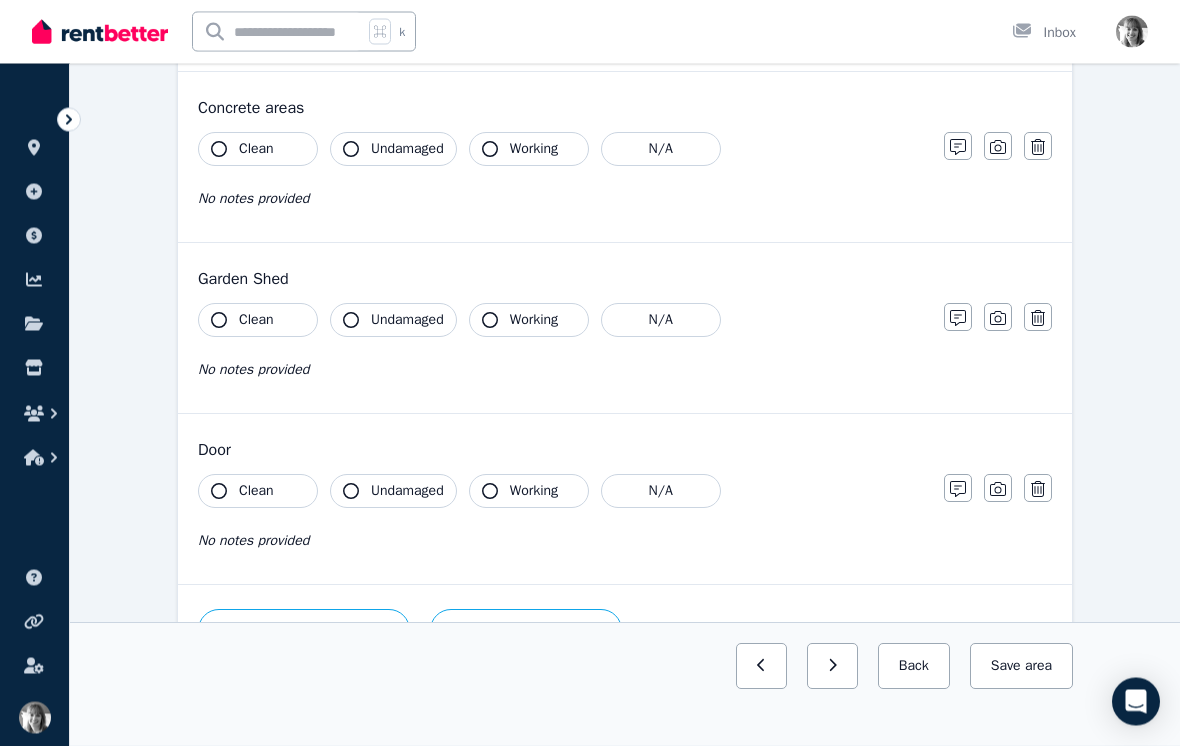 scroll, scrollTop: 843, scrollLeft: 0, axis: vertical 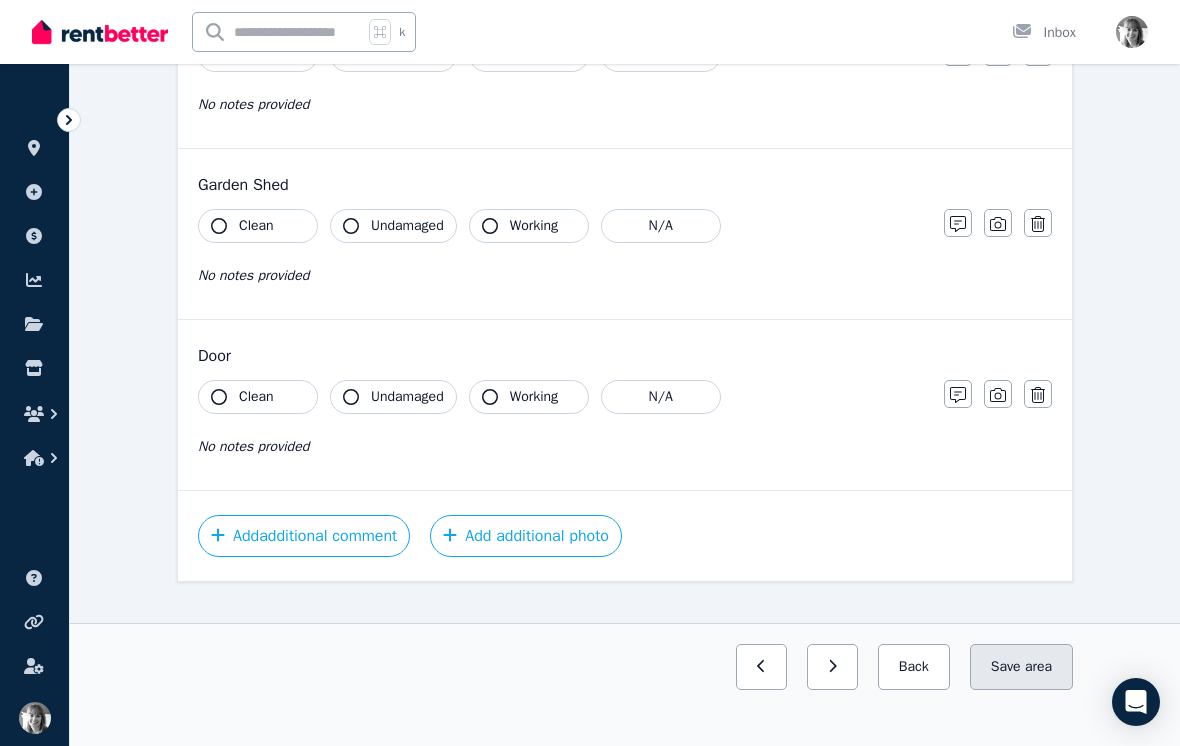 click on "Save   area" at bounding box center [1021, 667] 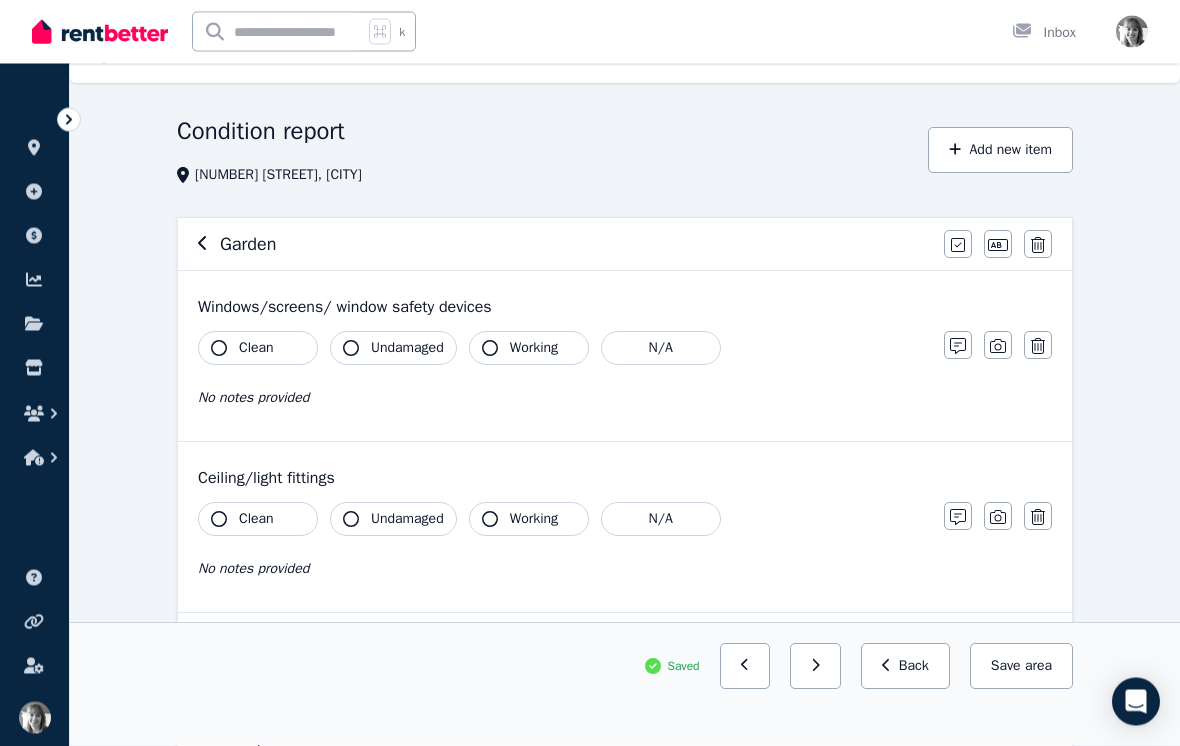 scroll, scrollTop: 0, scrollLeft: 0, axis: both 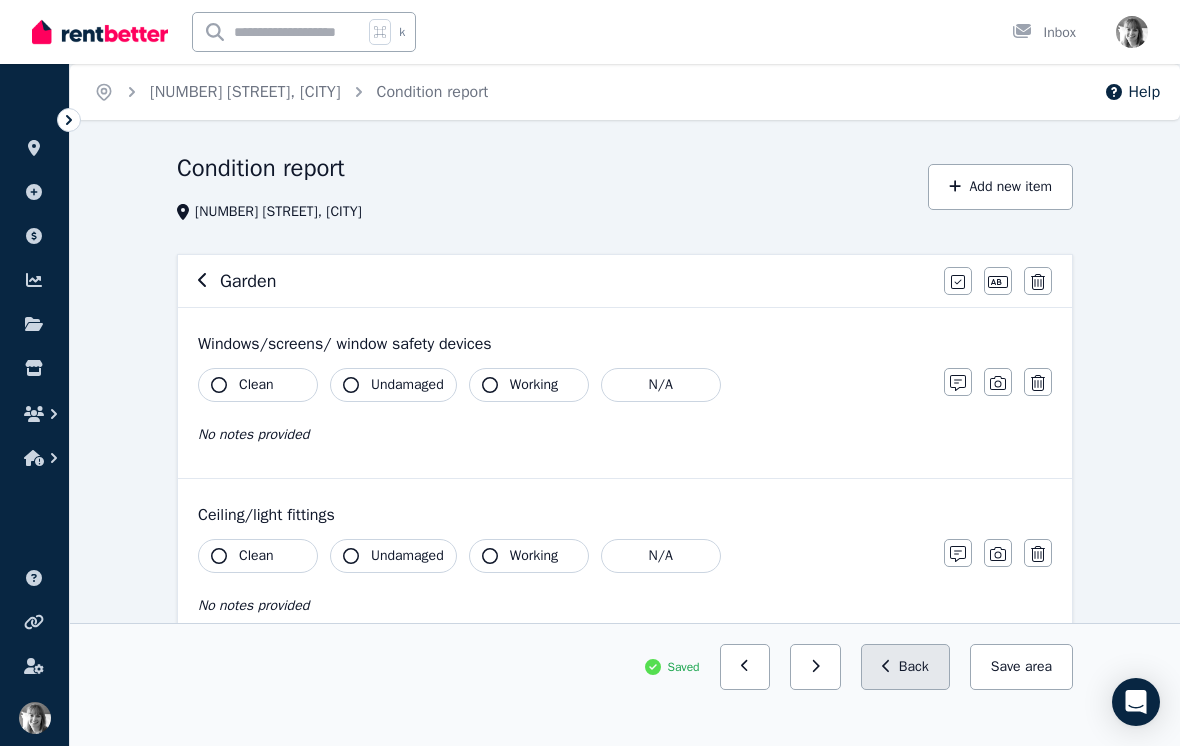 click on "Back" at bounding box center [905, 667] 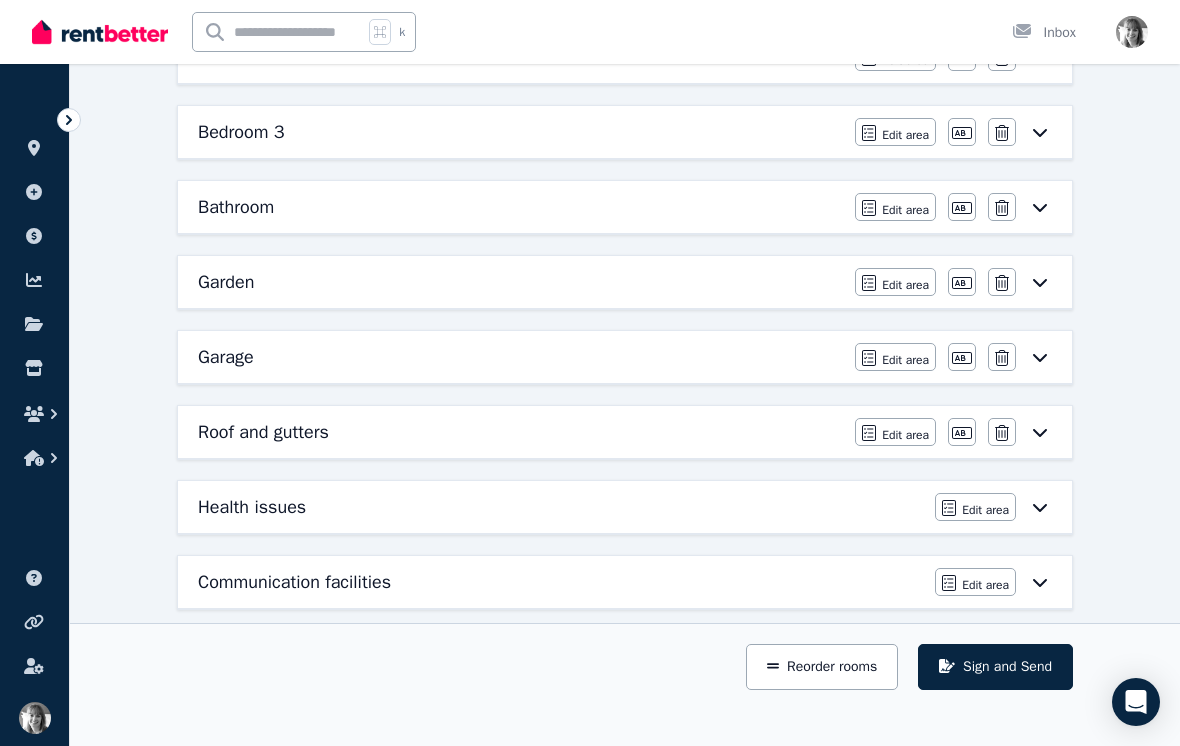 scroll, scrollTop: 916, scrollLeft: 0, axis: vertical 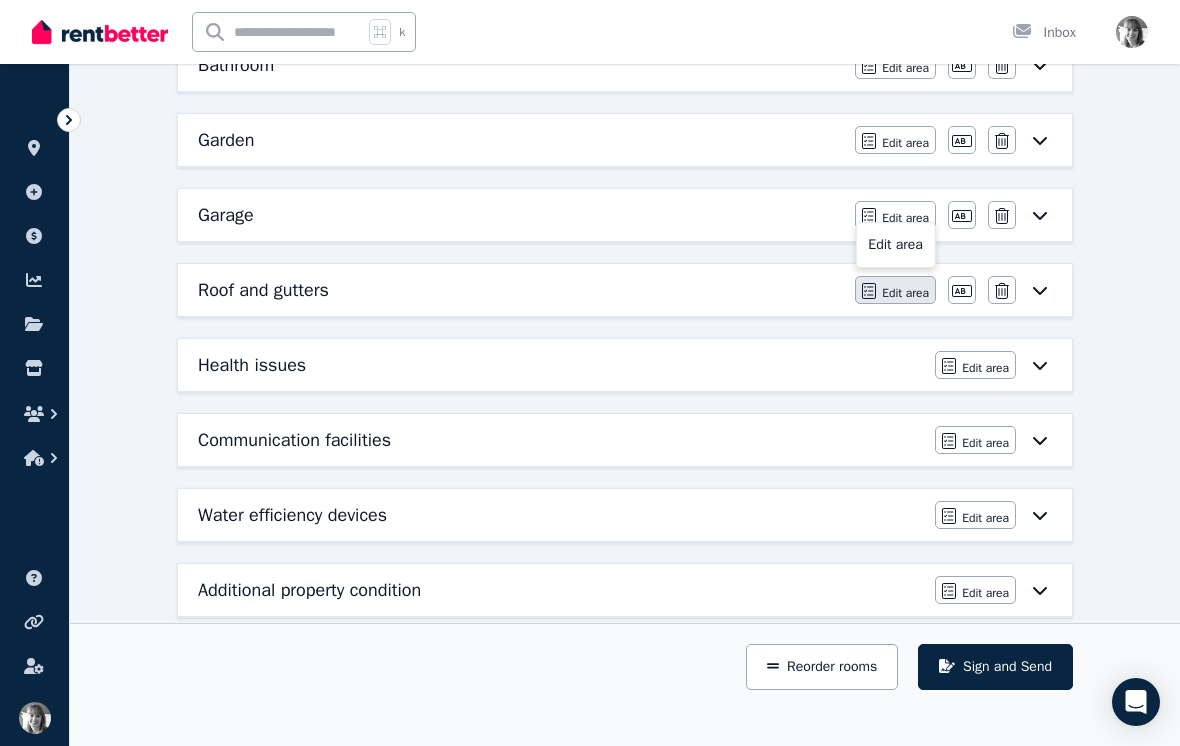 click on "Edit area" at bounding box center [905, 293] 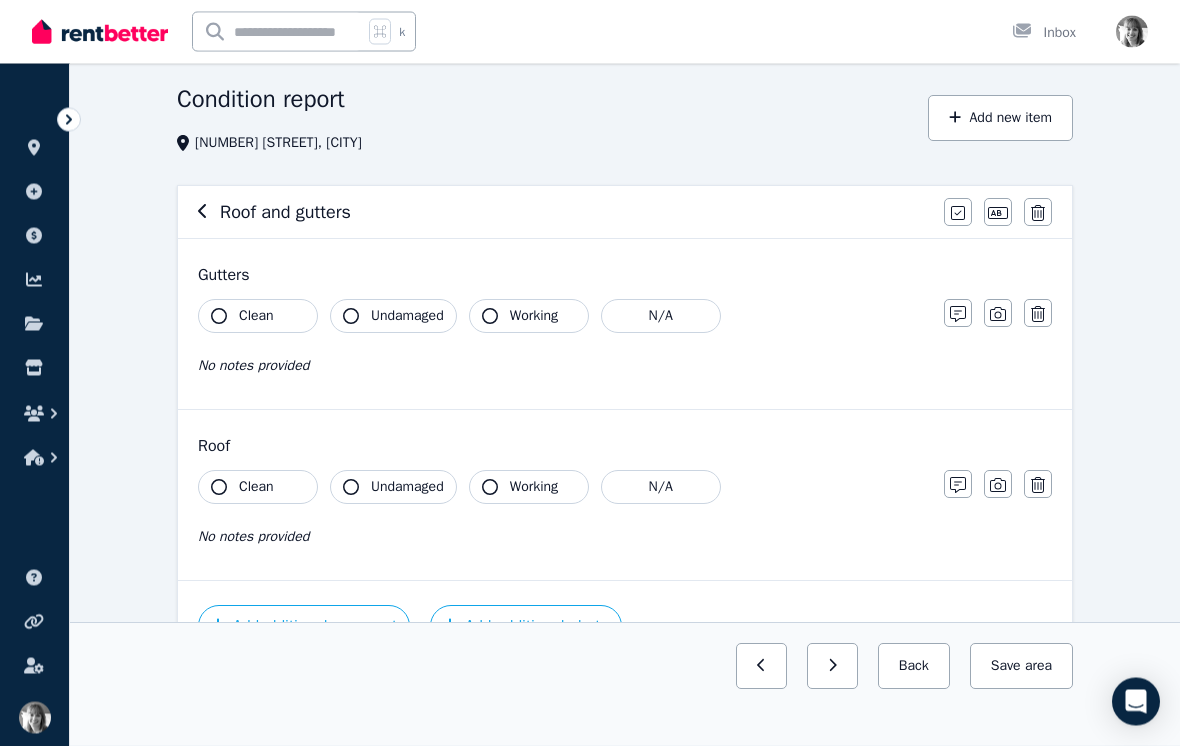 scroll, scrollTop: 67, scrollLeft: 0, axis: vertical 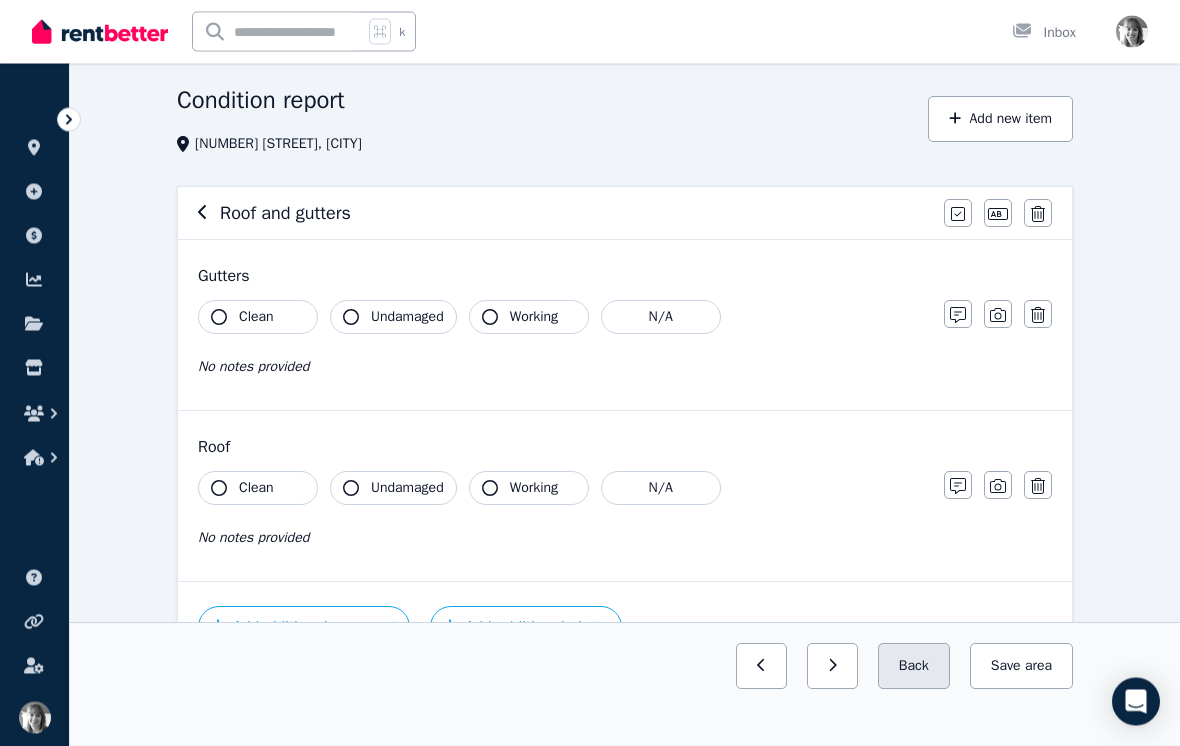 click on "Back" at bounding box center (914, 667) 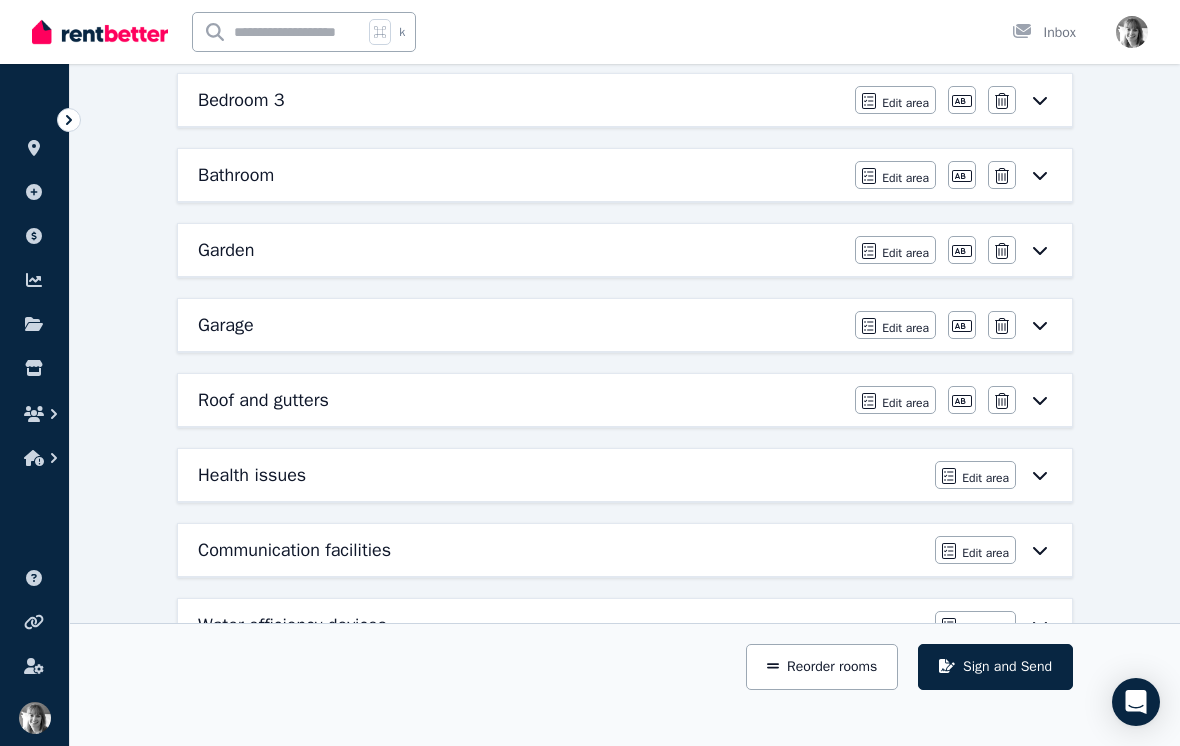 scroll, scrollTop: 812, scrollLeft: 0, axis: vertical 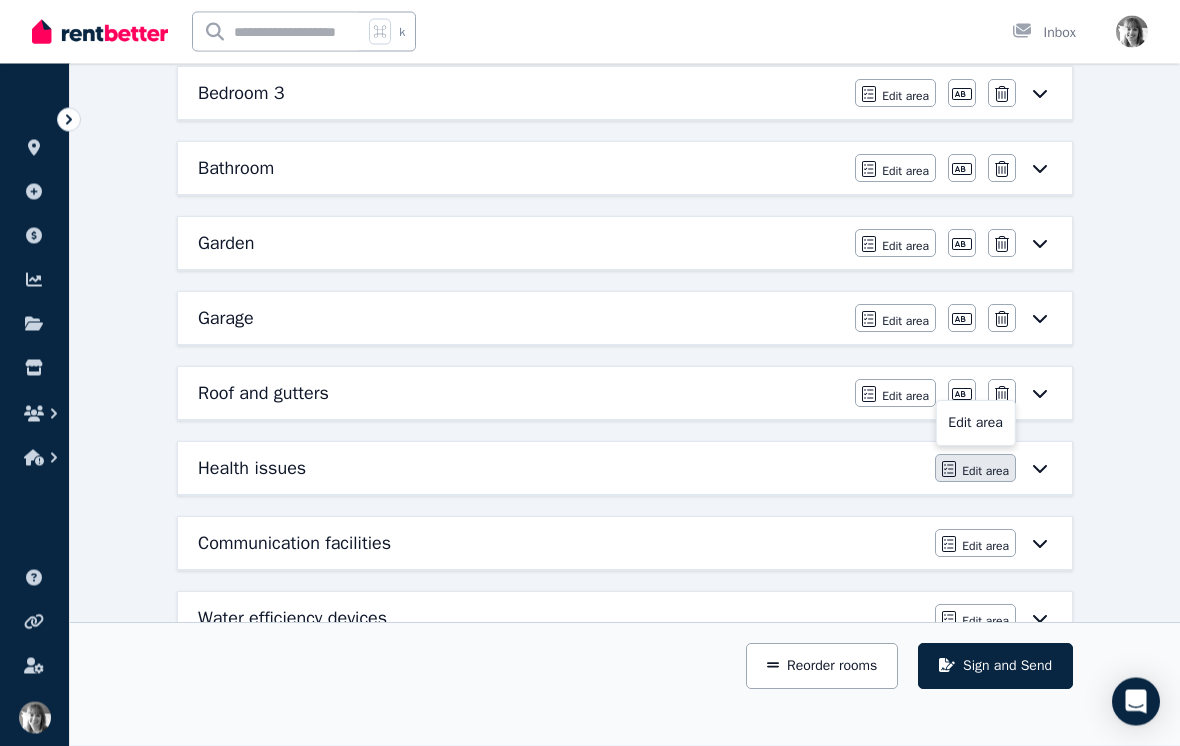 click on "Edit area" at bounding box center (985, 472) 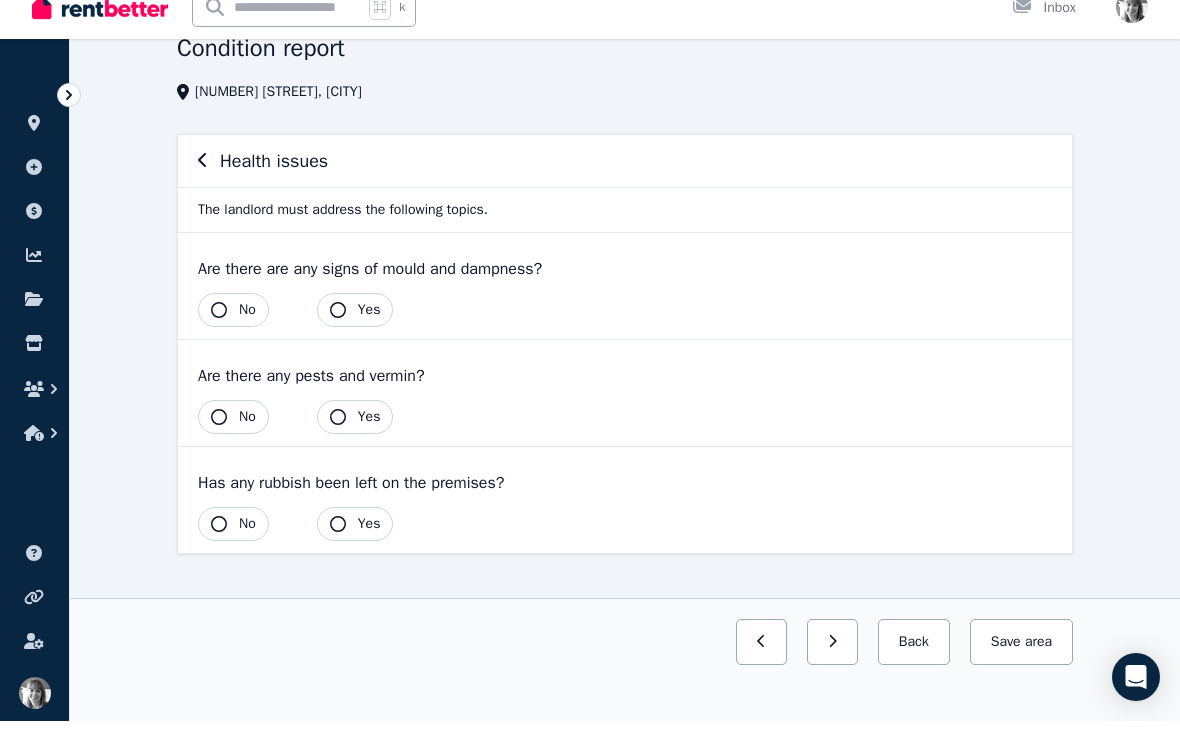scroll, scrollTop: 92, scrollLeft: 0, axis: vertical 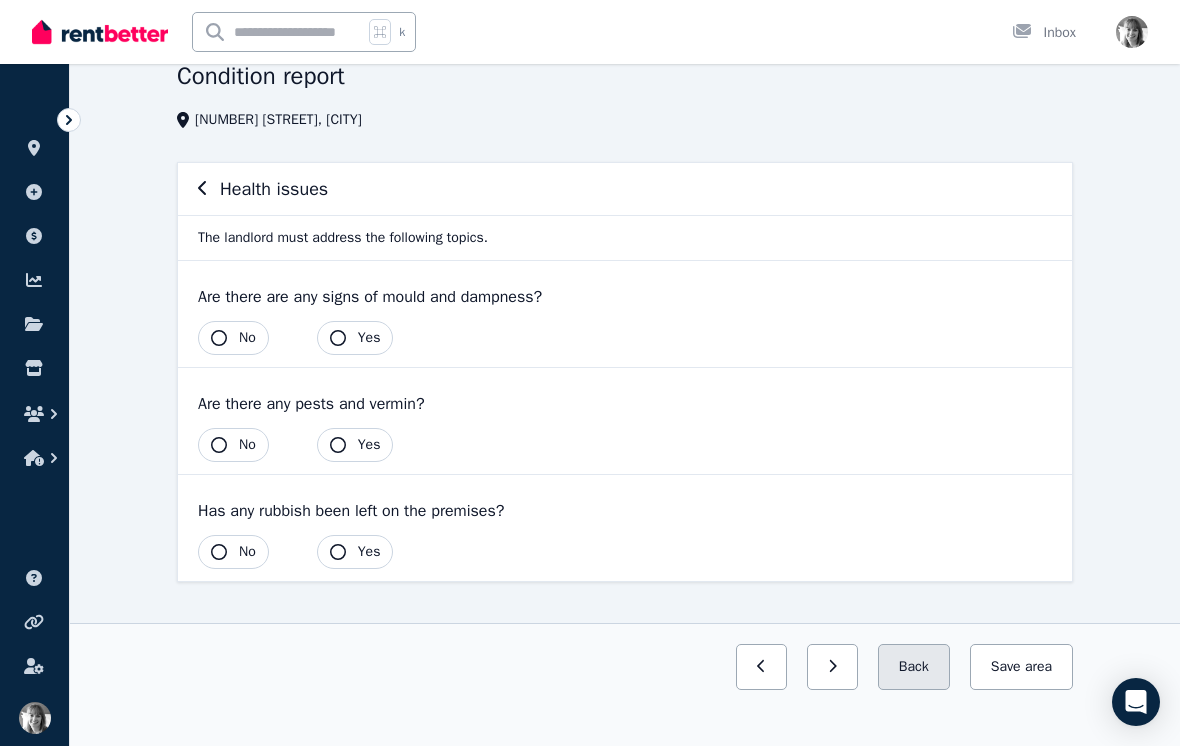 click on "Back" at bounding box center [914, 667] 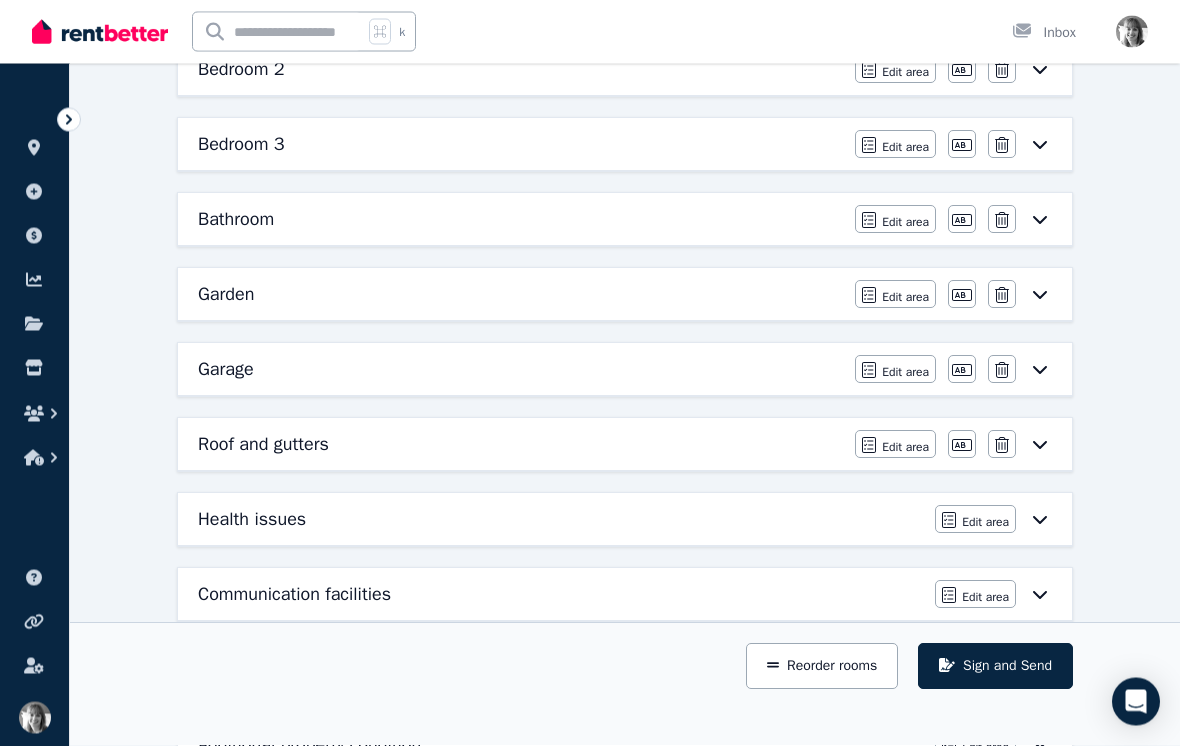 scroll, scrollTop: 761, scrollLeft: 0, axis: vertical 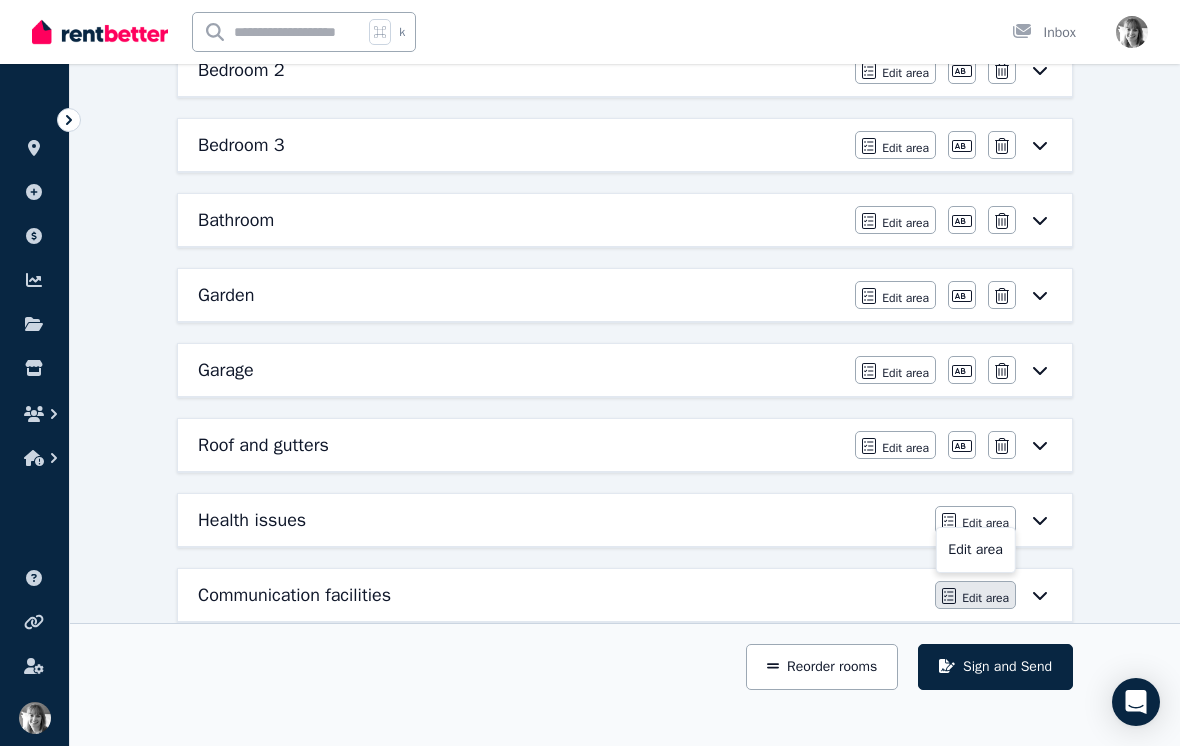 click on "Edit area" at bounding box center [985, 598] 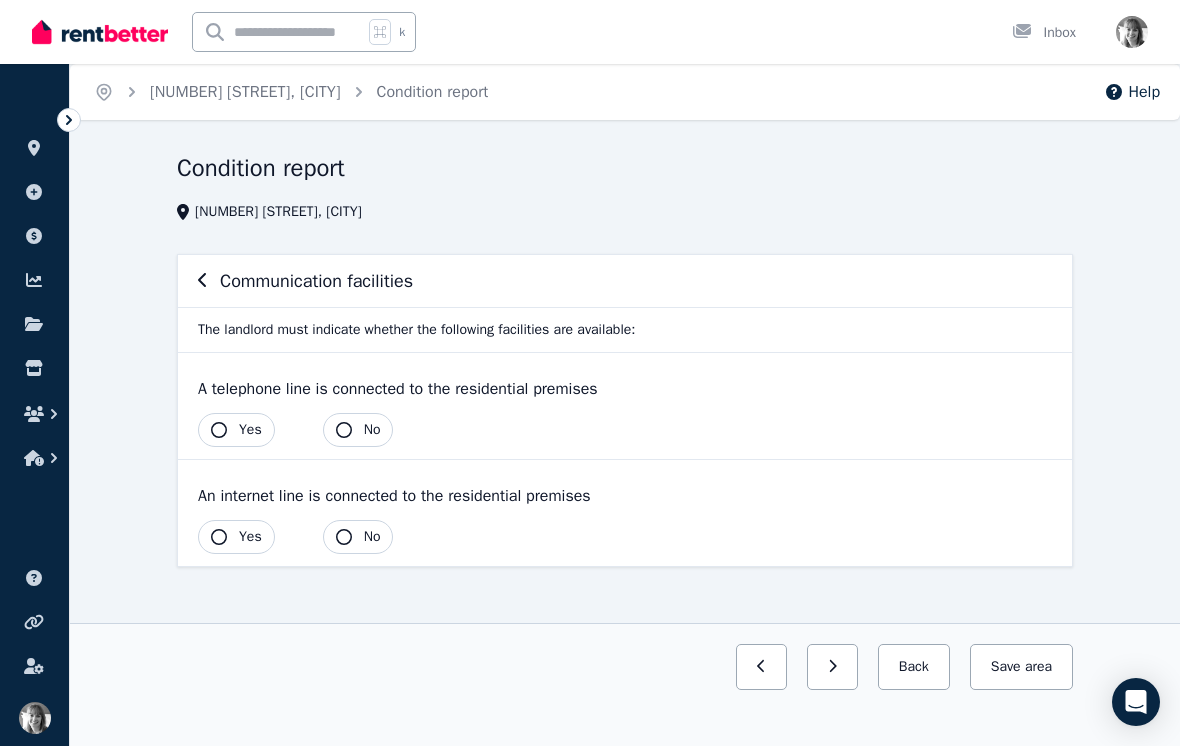 scroll, scrollTop: 16, scrollLeft: 0, axis: vertical 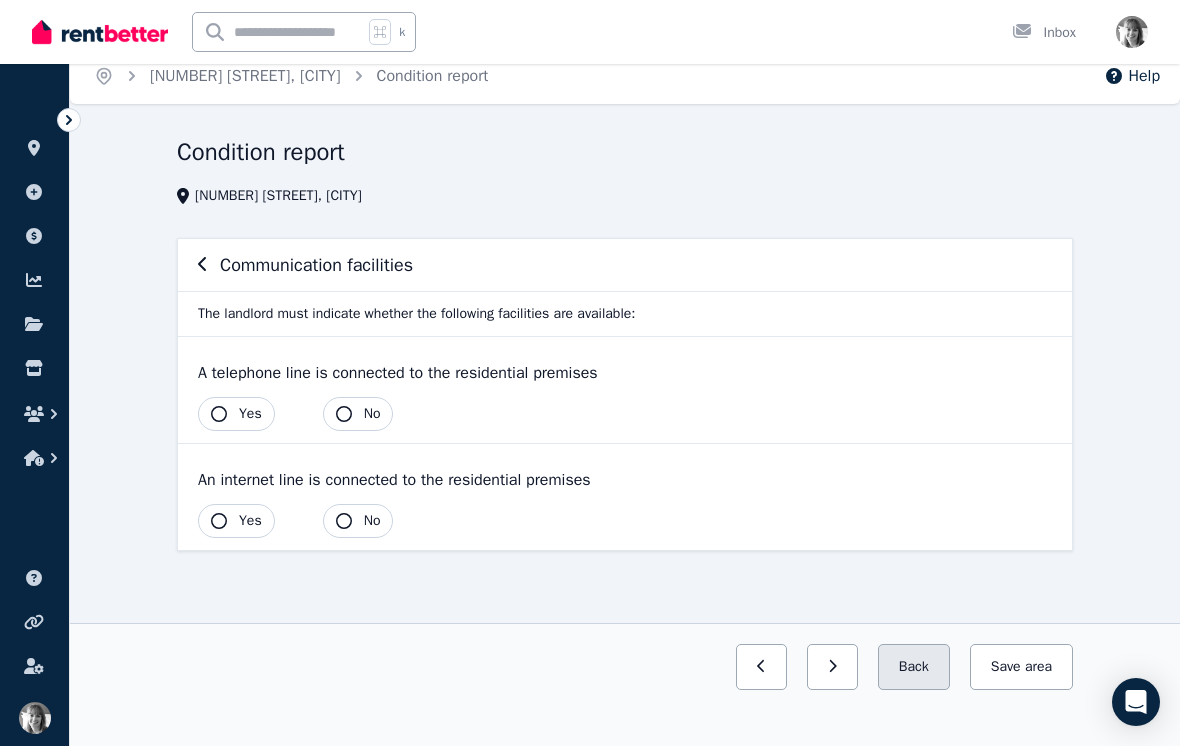 click on "Back" at bounding box center (914, 667) 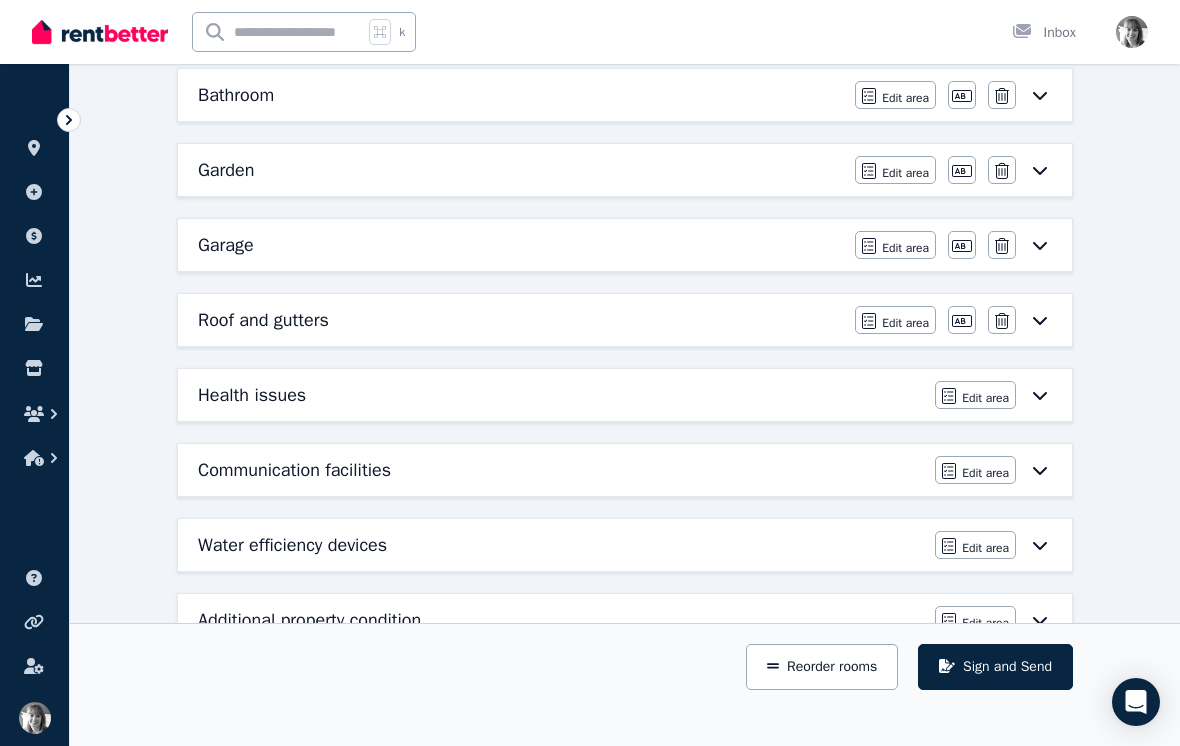 scroll, scrollTop: 916, scrollLeft: 0, axis: vertical 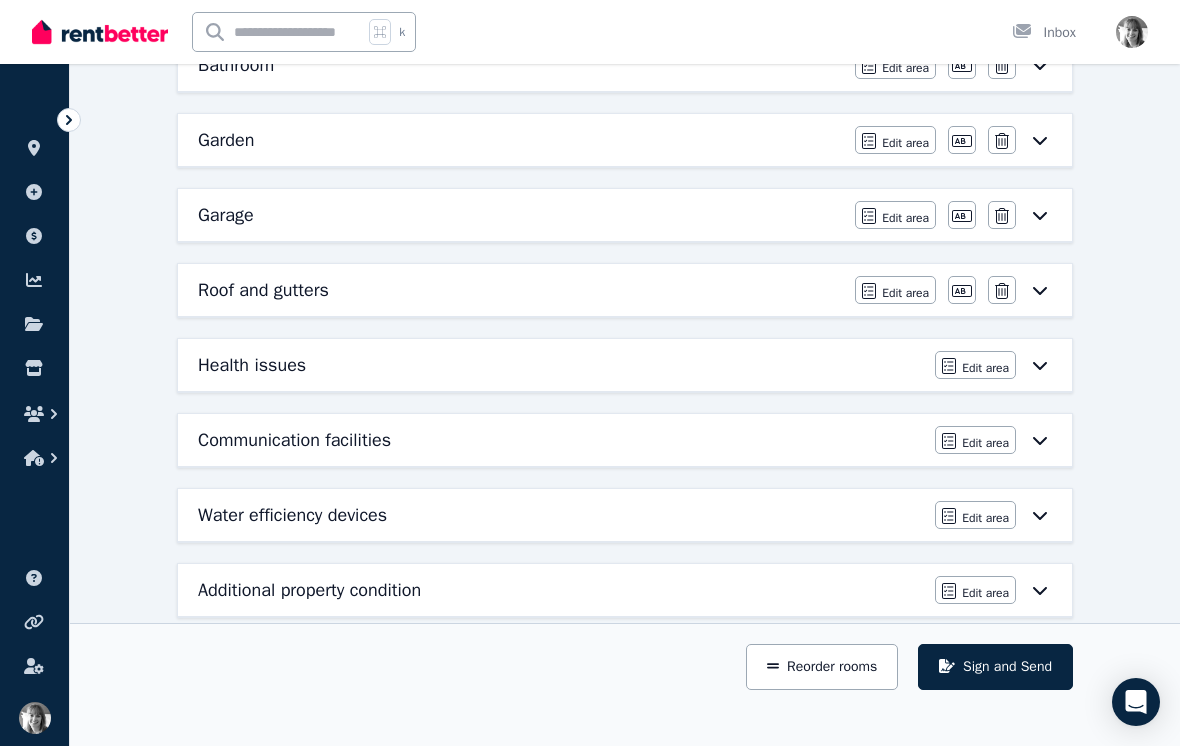click on "Additional property condition" at bounding box center [560, 590] 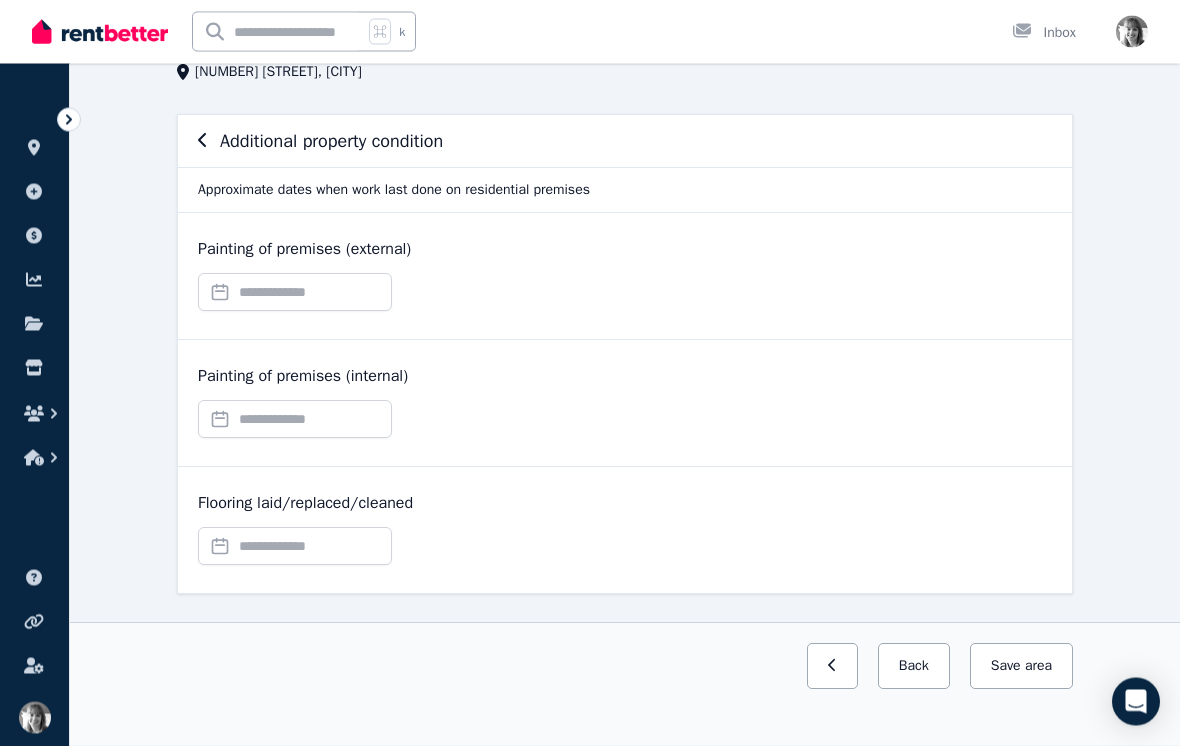 scroll, scrollTop: 152, scrollLeft: 0, axis: vertical 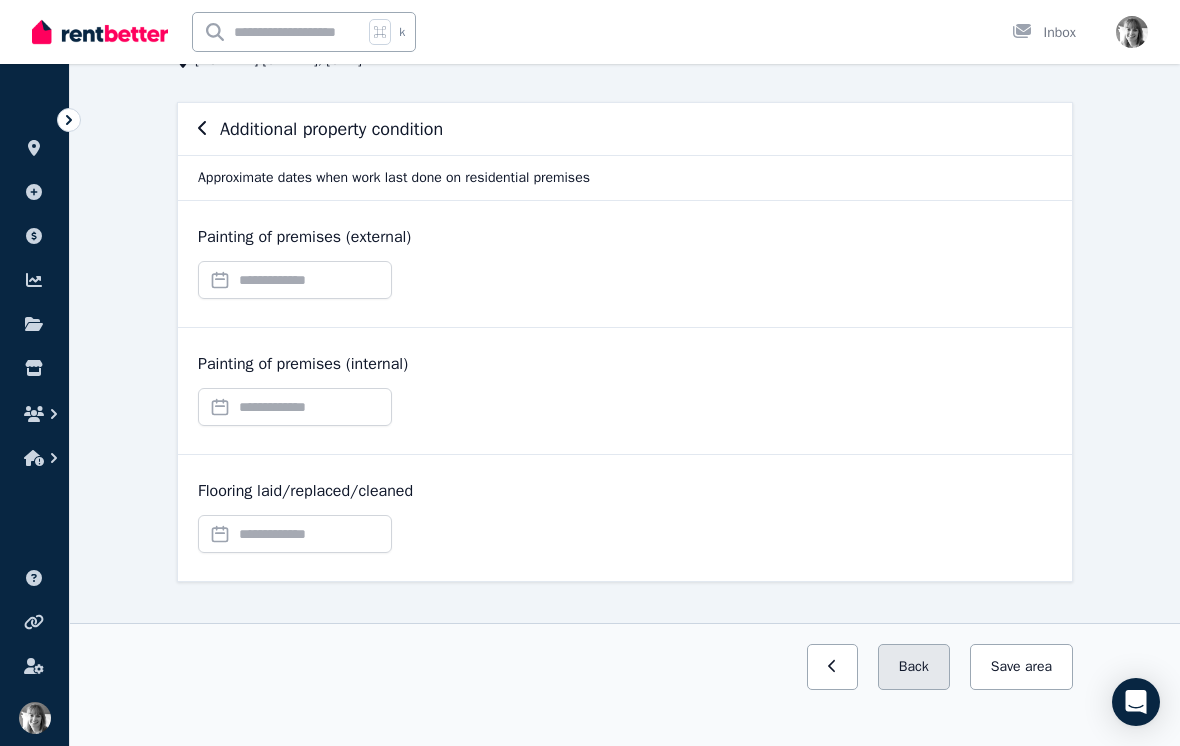 click on "Back" at bounding box center (914, 667) 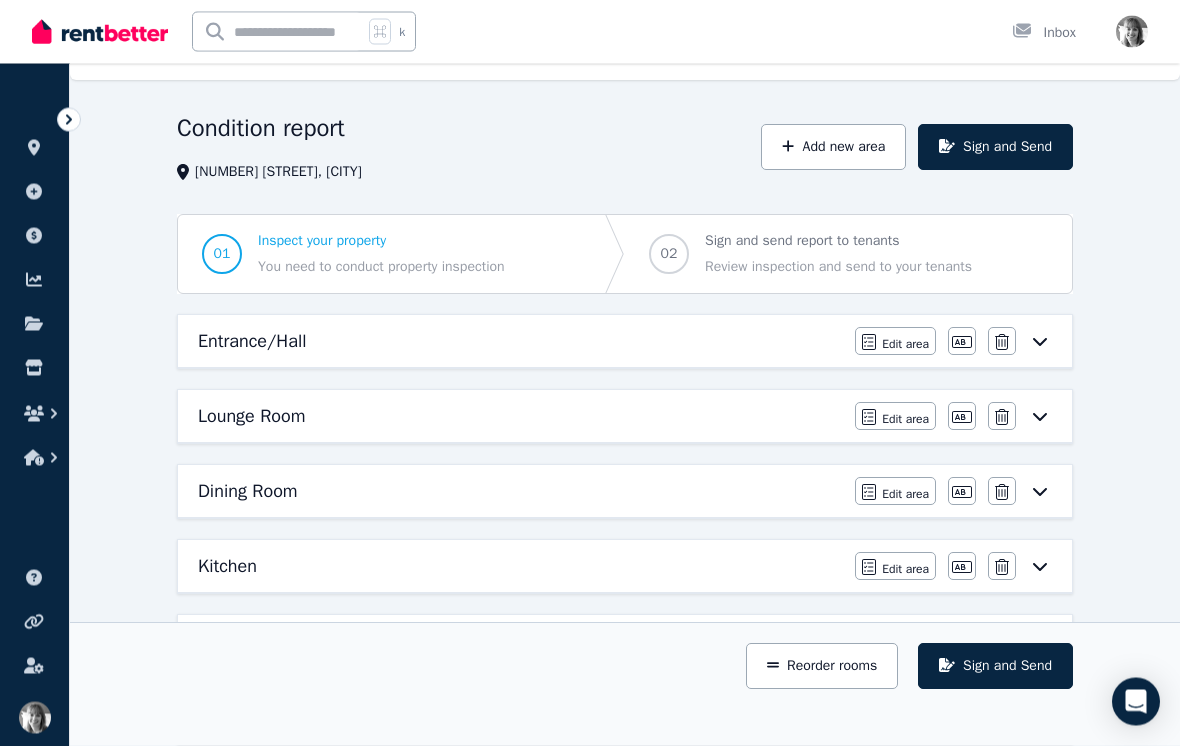 scroll, scrollTop: 0, scrollLeft: 0, axis: both 